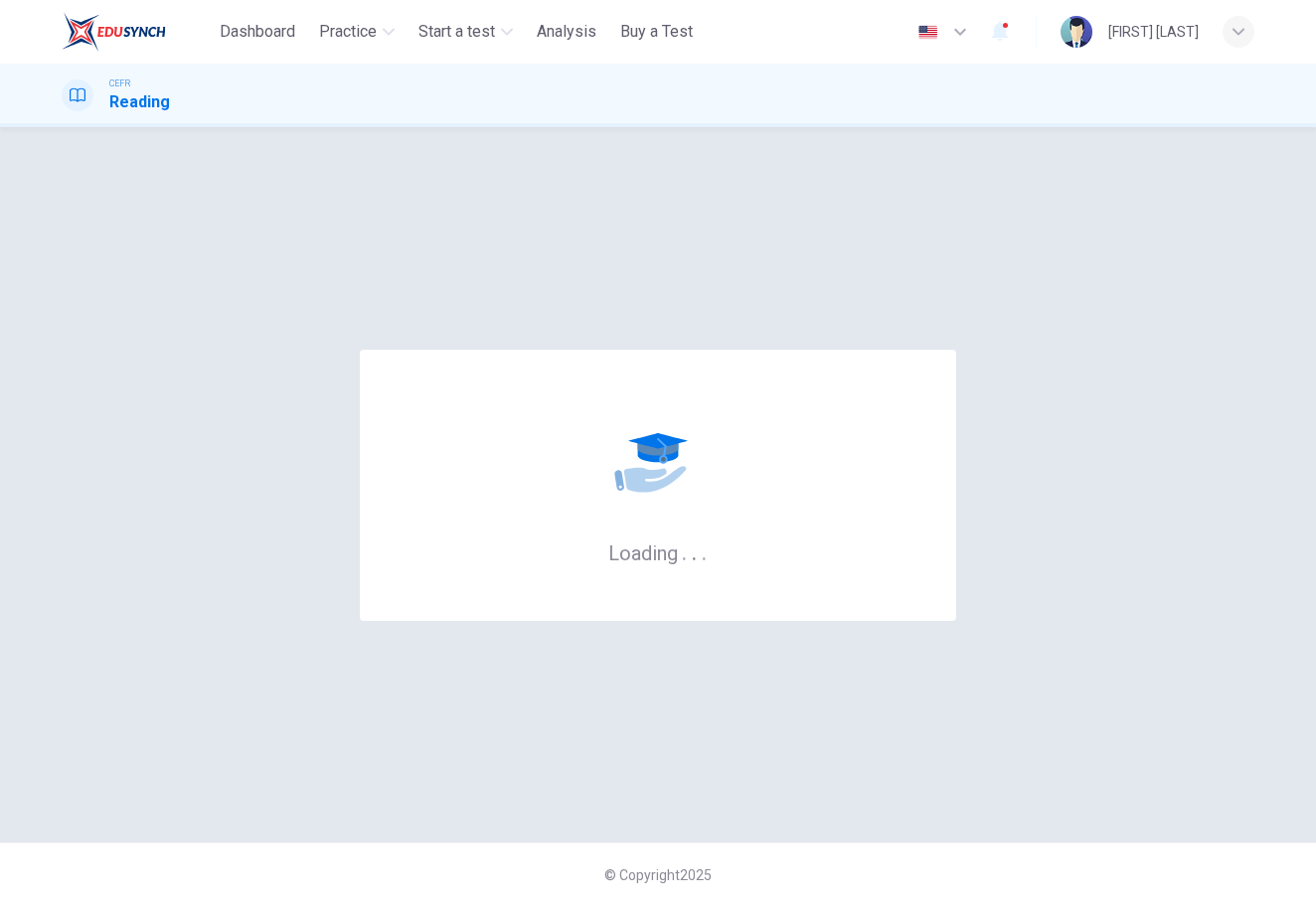 scroll, scrollTop: 0, scrollLeft: 0, axis: both 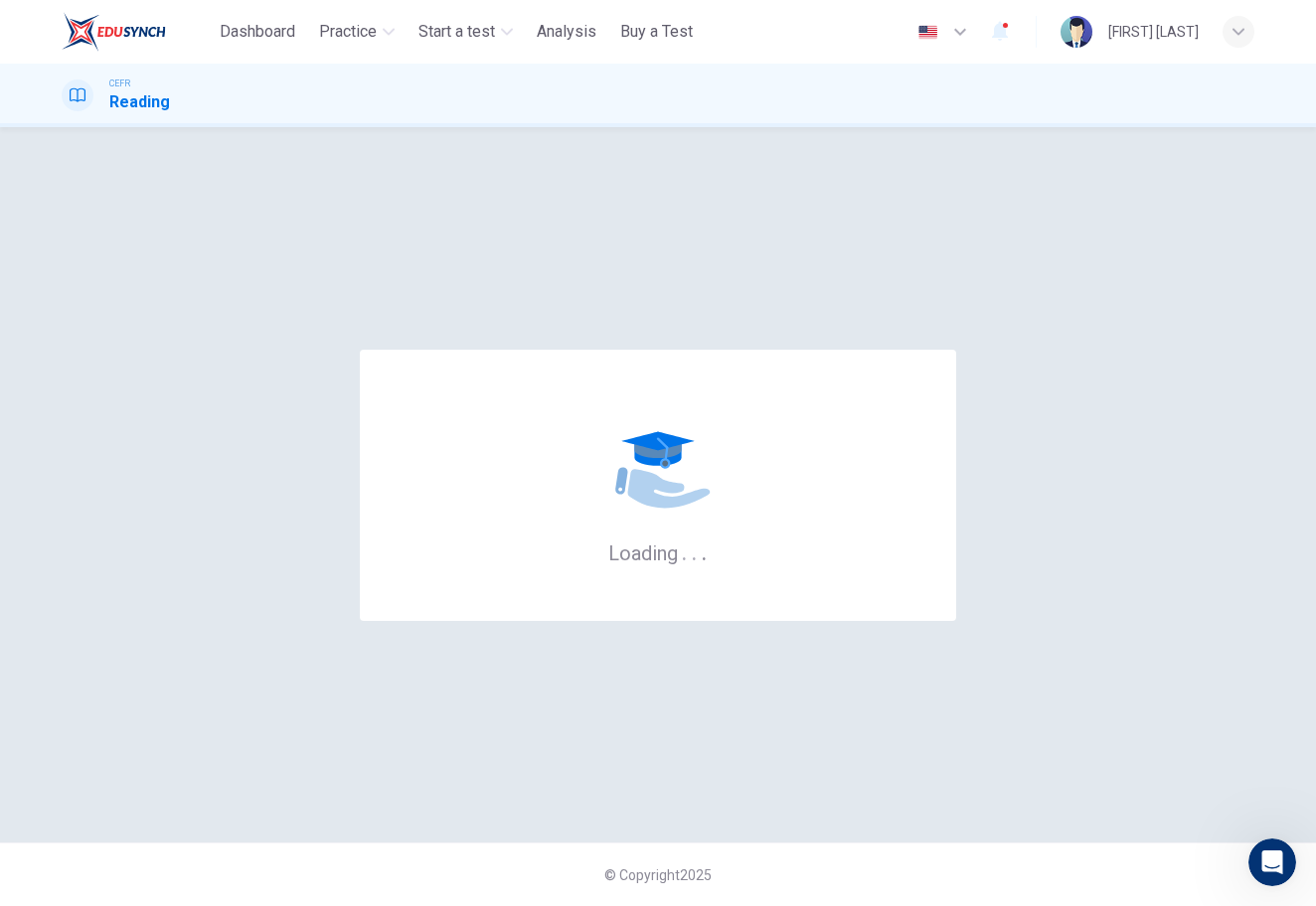 click at bounding box center (1272, 862) 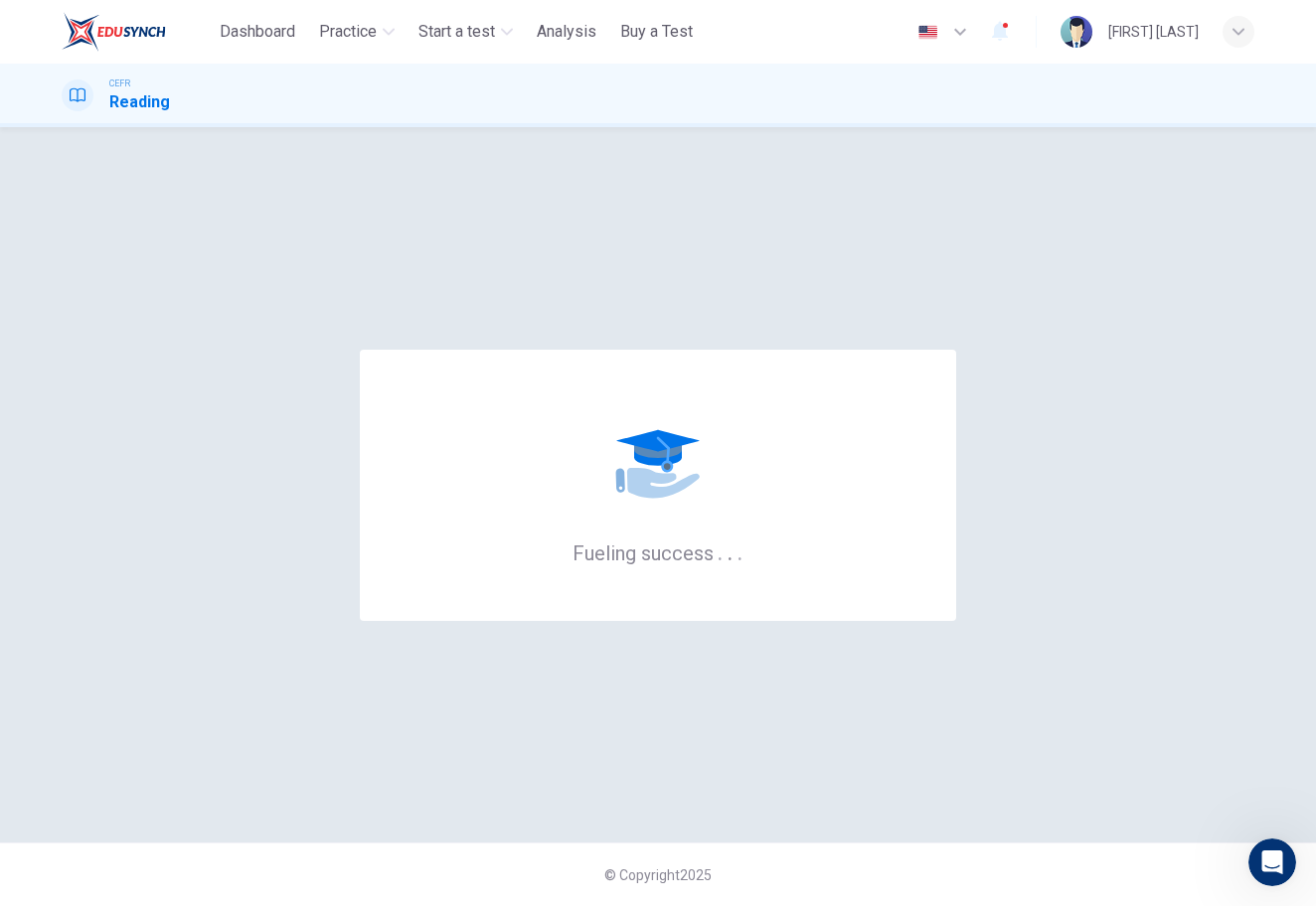 click 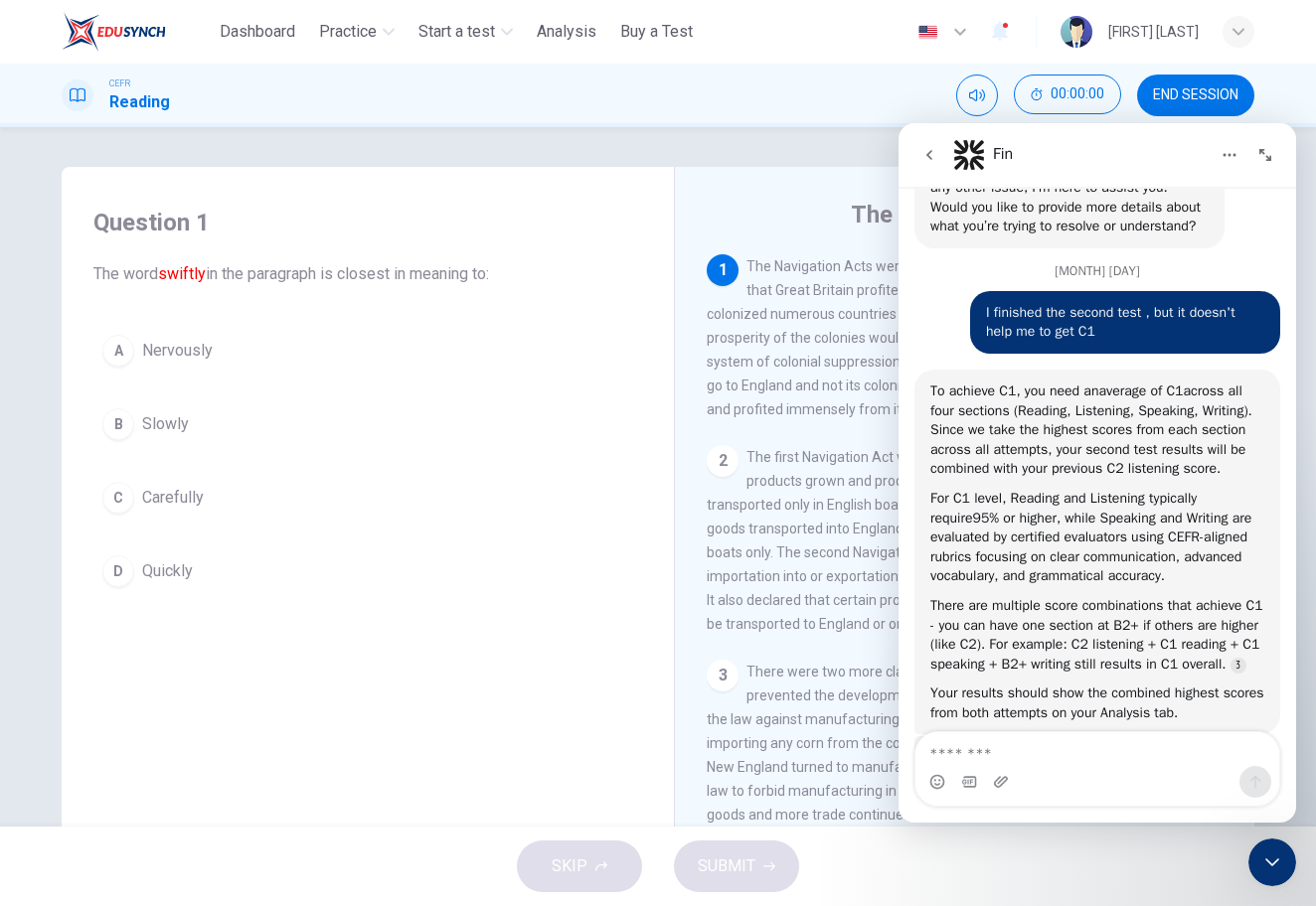 scroll, scrollTop: 4206, scrollLeft: 0, axis: vertical 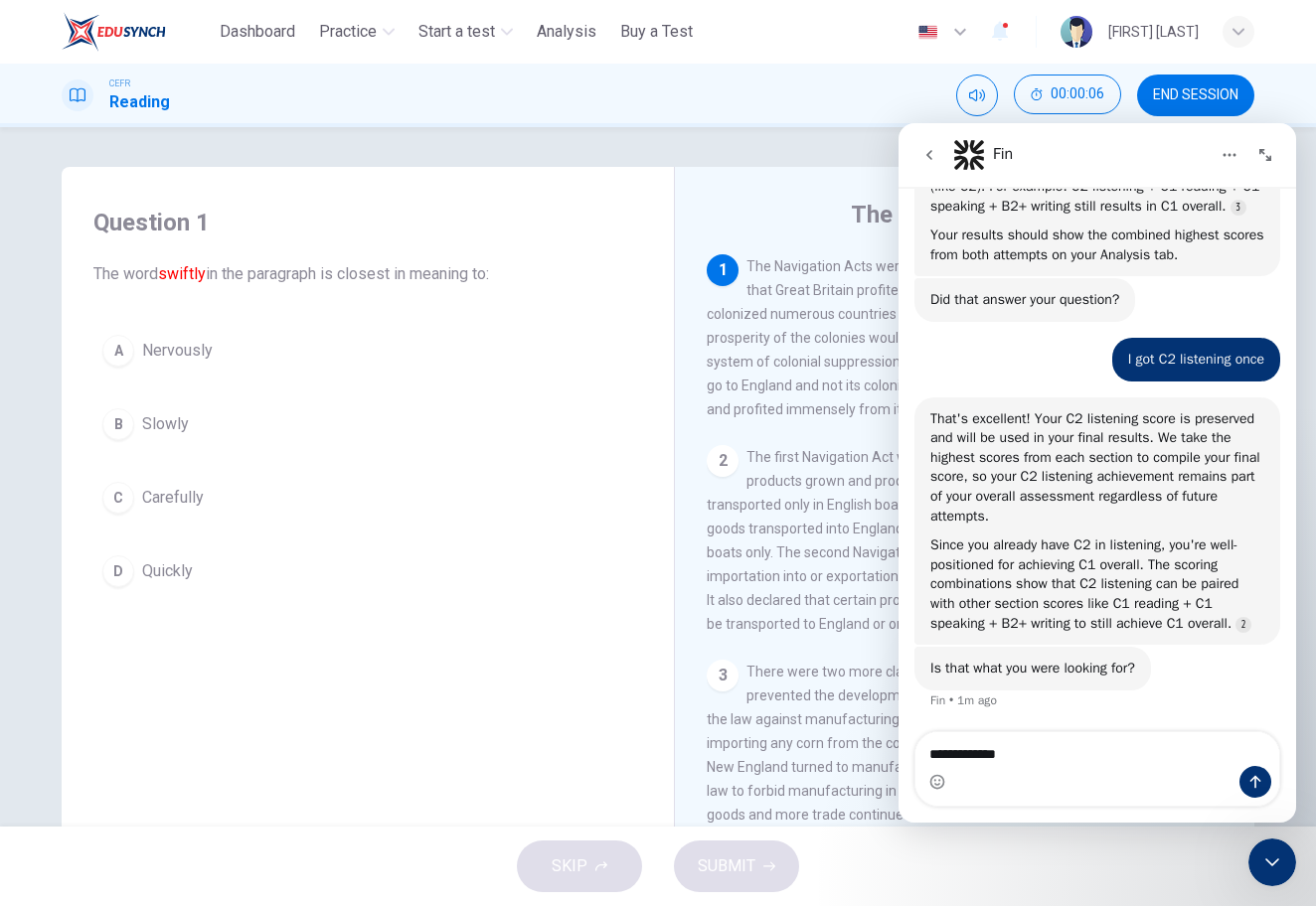 type on "**********" 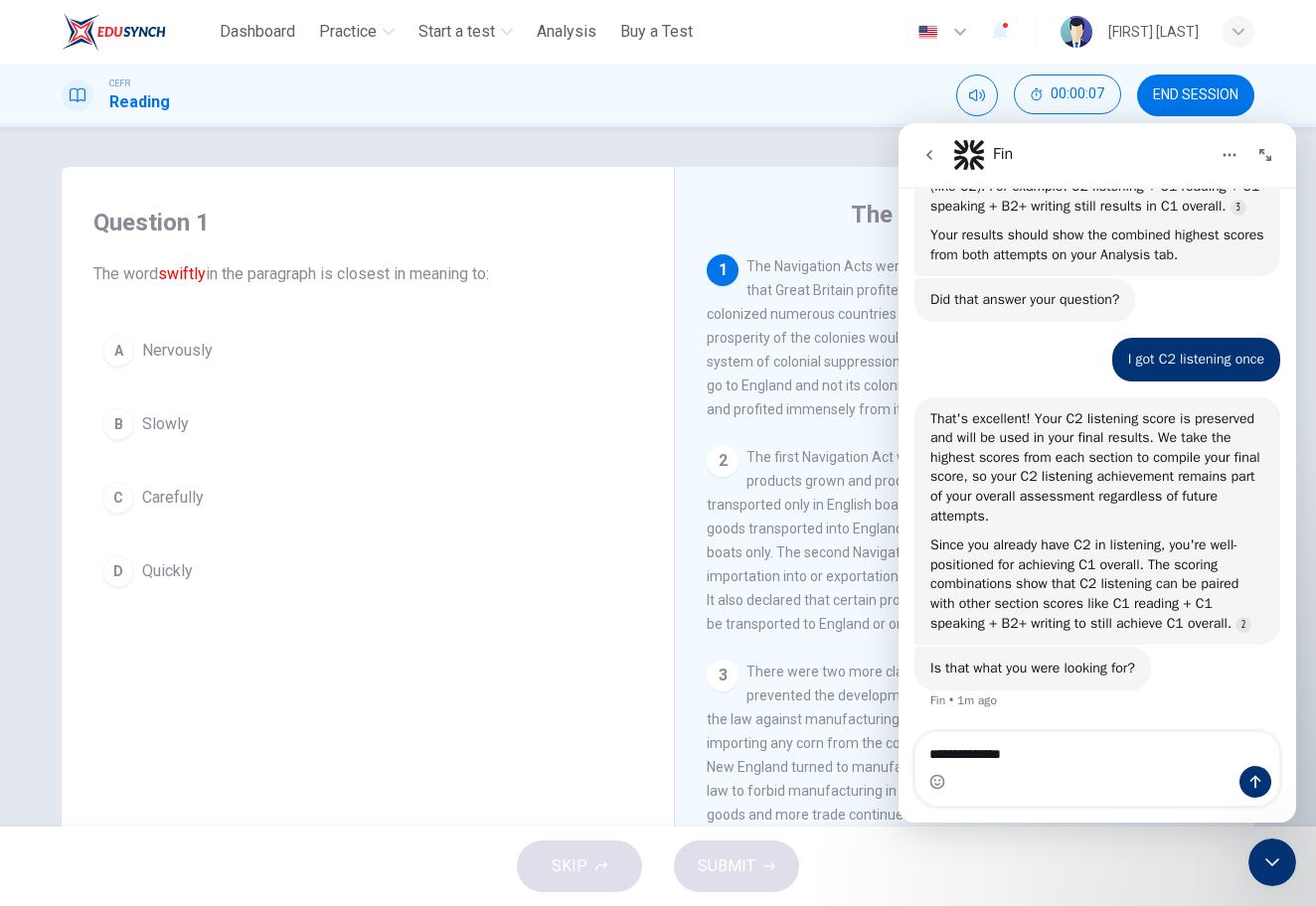 type 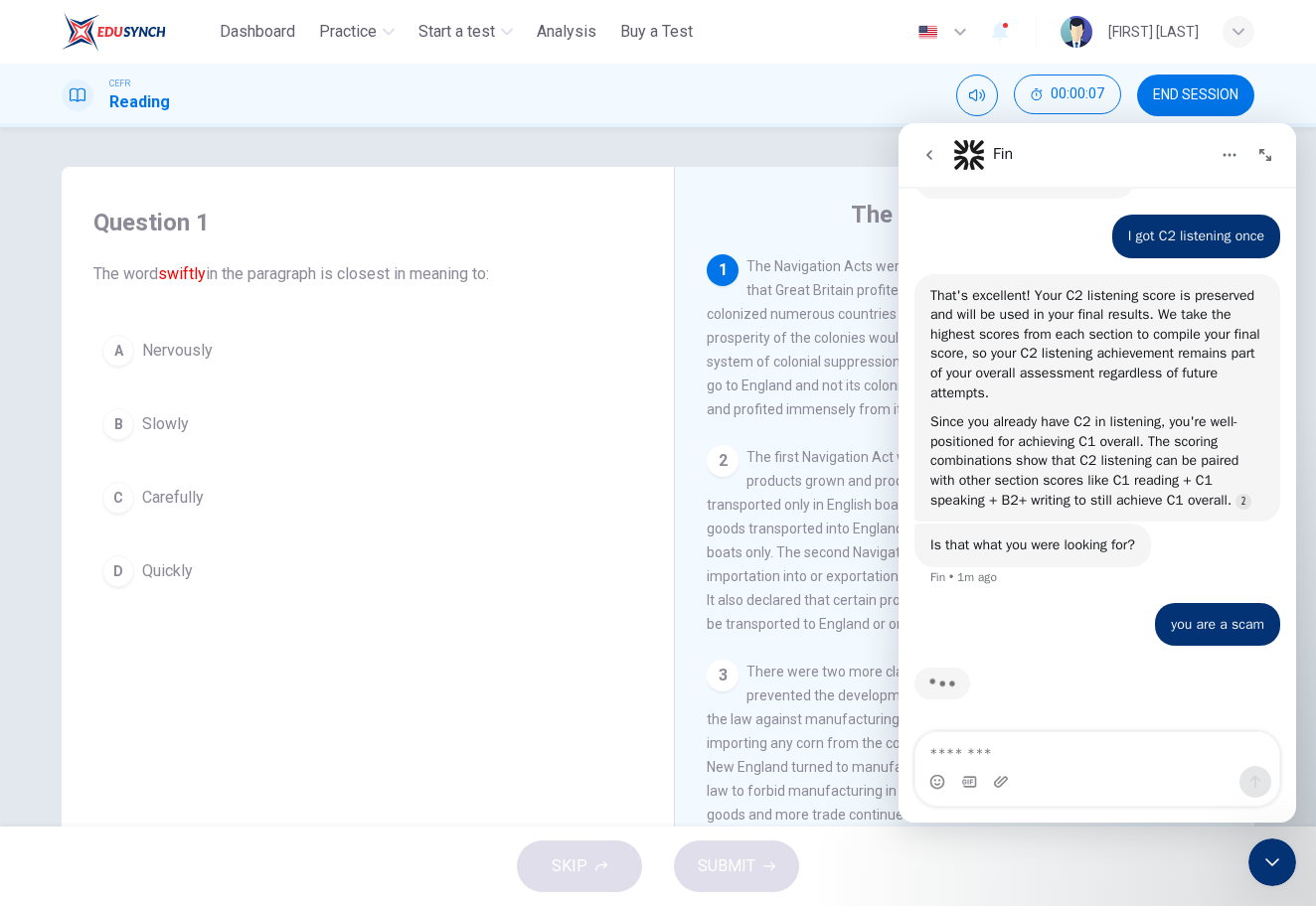scroll, scrollTop: 4329, scrollLeft: 0, axis: vertical 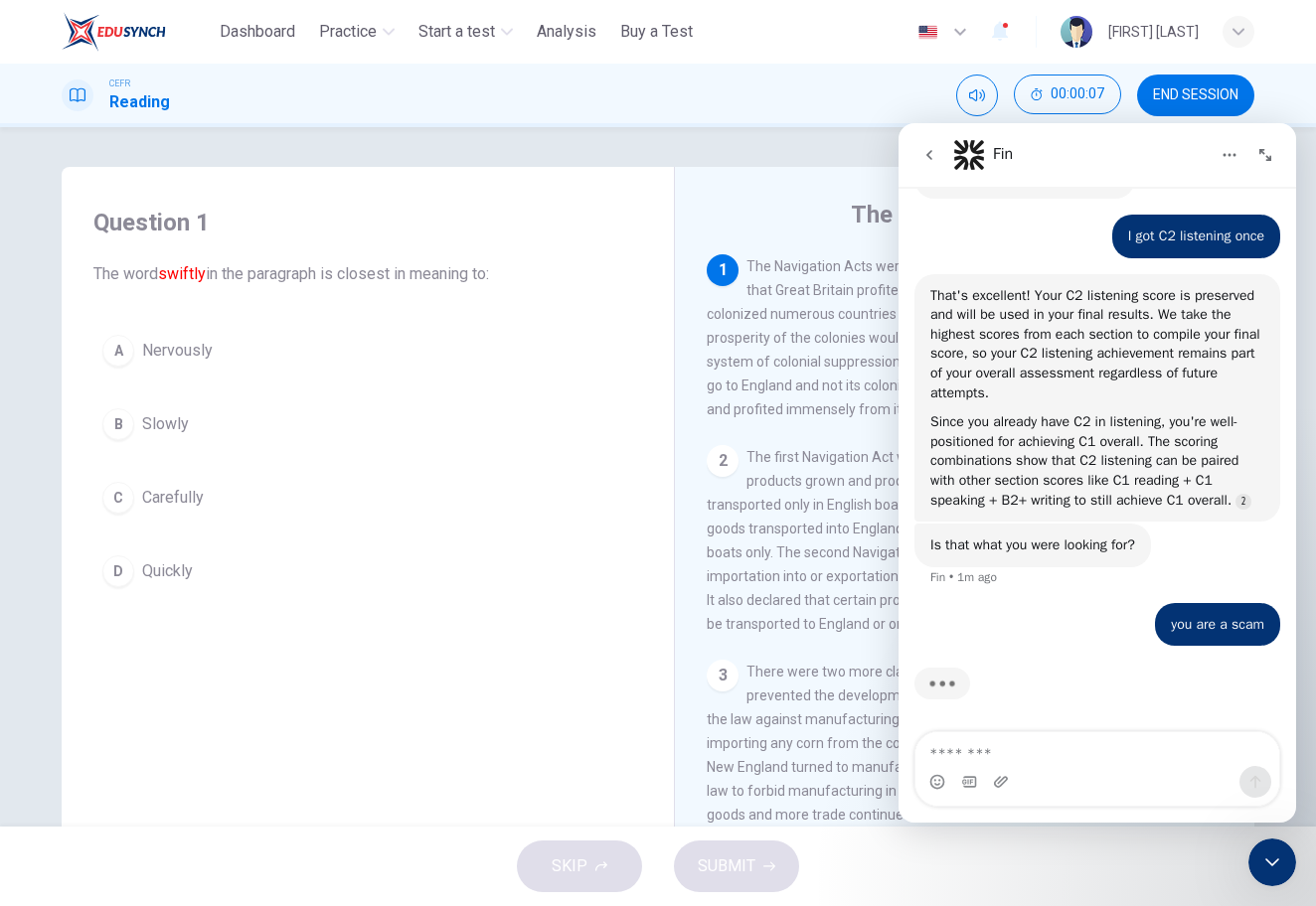 click on "Question 1 The word  swiftly  in the paragraph is closest in meaning to: A Nervously B Slowly C Carefully D Quickly" at bounding box center [368, 401] 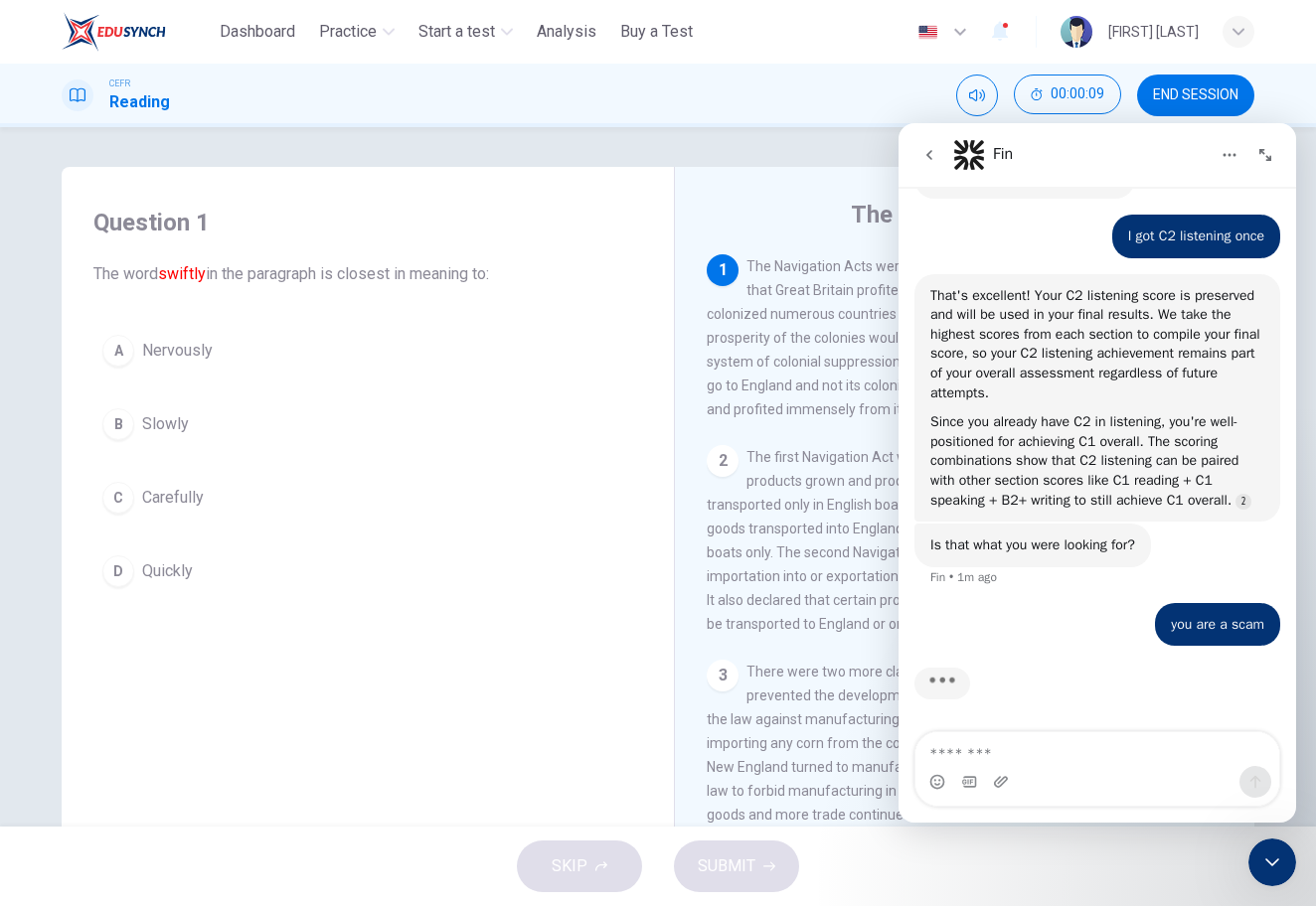 click on "The Navigation Acts 1 The Navigation Acts were created by England in the 17th century to ensure that Great Britain profited from trade with its colonies worldwide. Having colonized numerous countries globally, the British acted  swiftly  to make sure the prosperity of the colonies would benefit the mother country, that is, Great Britain. A system of colonial suppression was established, with the aim that all profits would go to England and not its colonies. England was very successful in this endeavor and profited immensely from its self-protective acts. 2 3 4 The Molasses Act was passed by England in 1773. This act forbade the importation of molasses and sugar into the plantations. The colonies of New England relied on the trade of molasses and sugar with the West Indies for other goods; this trade was essential to the development of the region. 5 6" at bounding box center (964, 528) 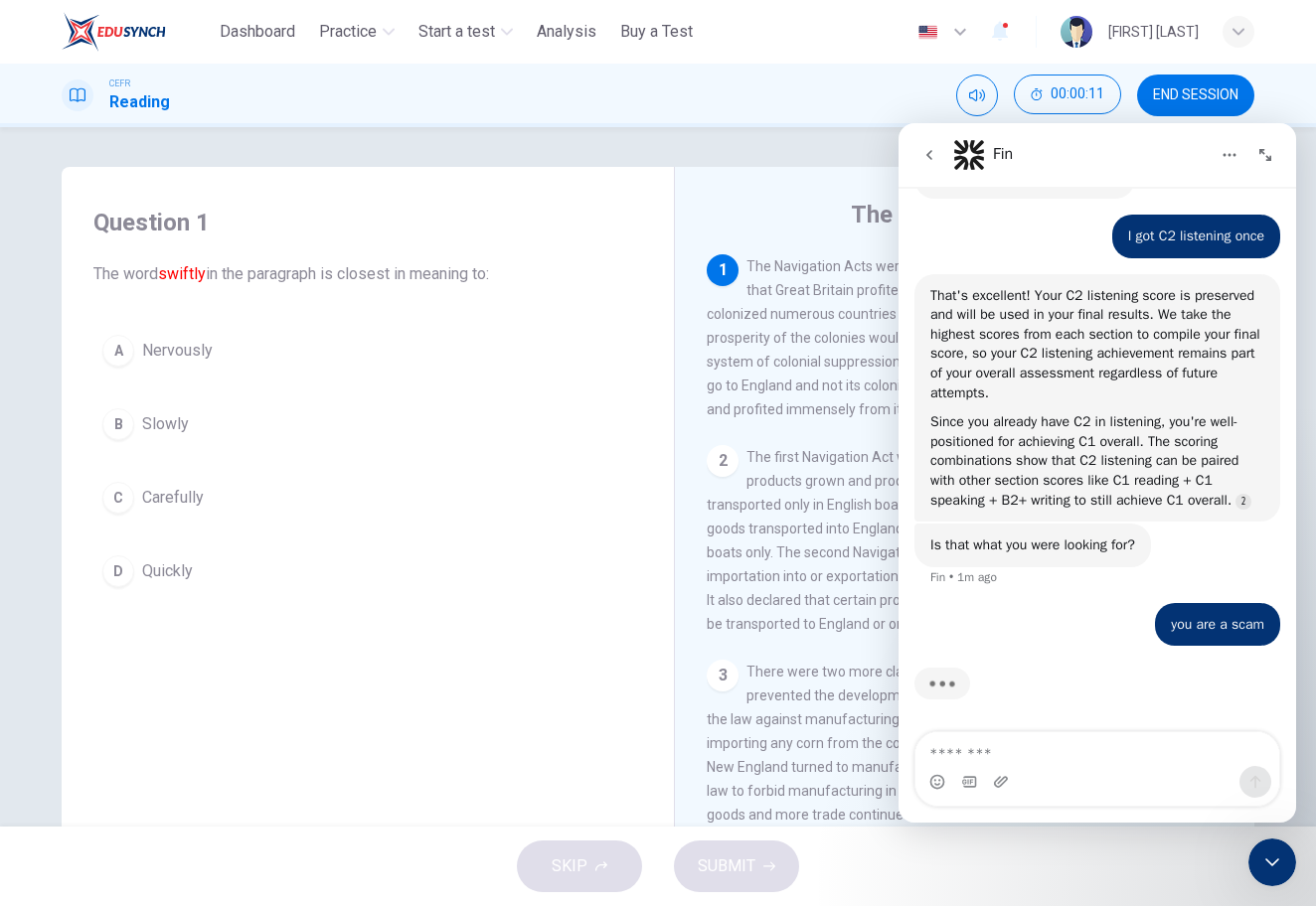 click at bounding box center (1272, 862) 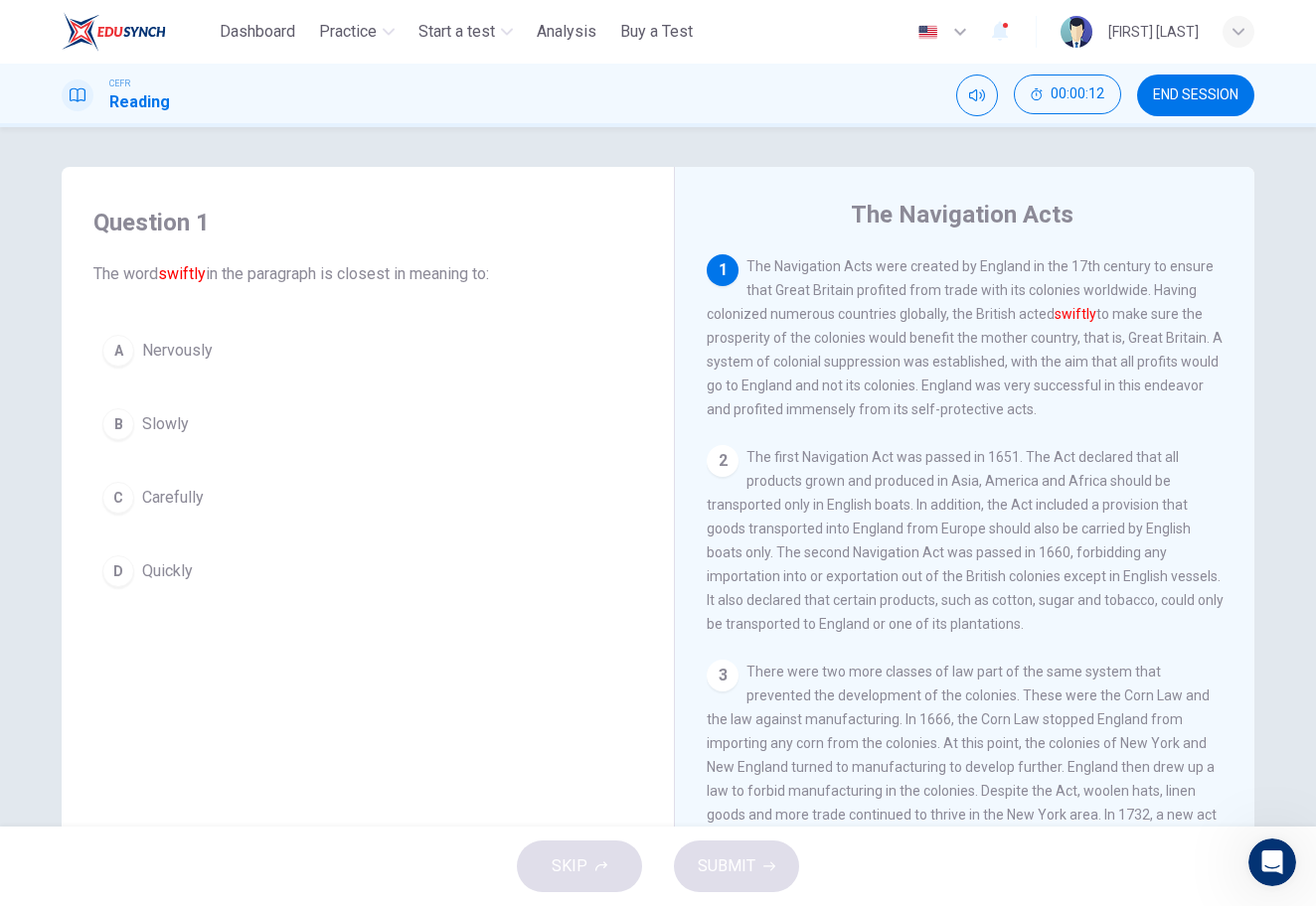 click on "Reading" at bounding box center (139, 102) 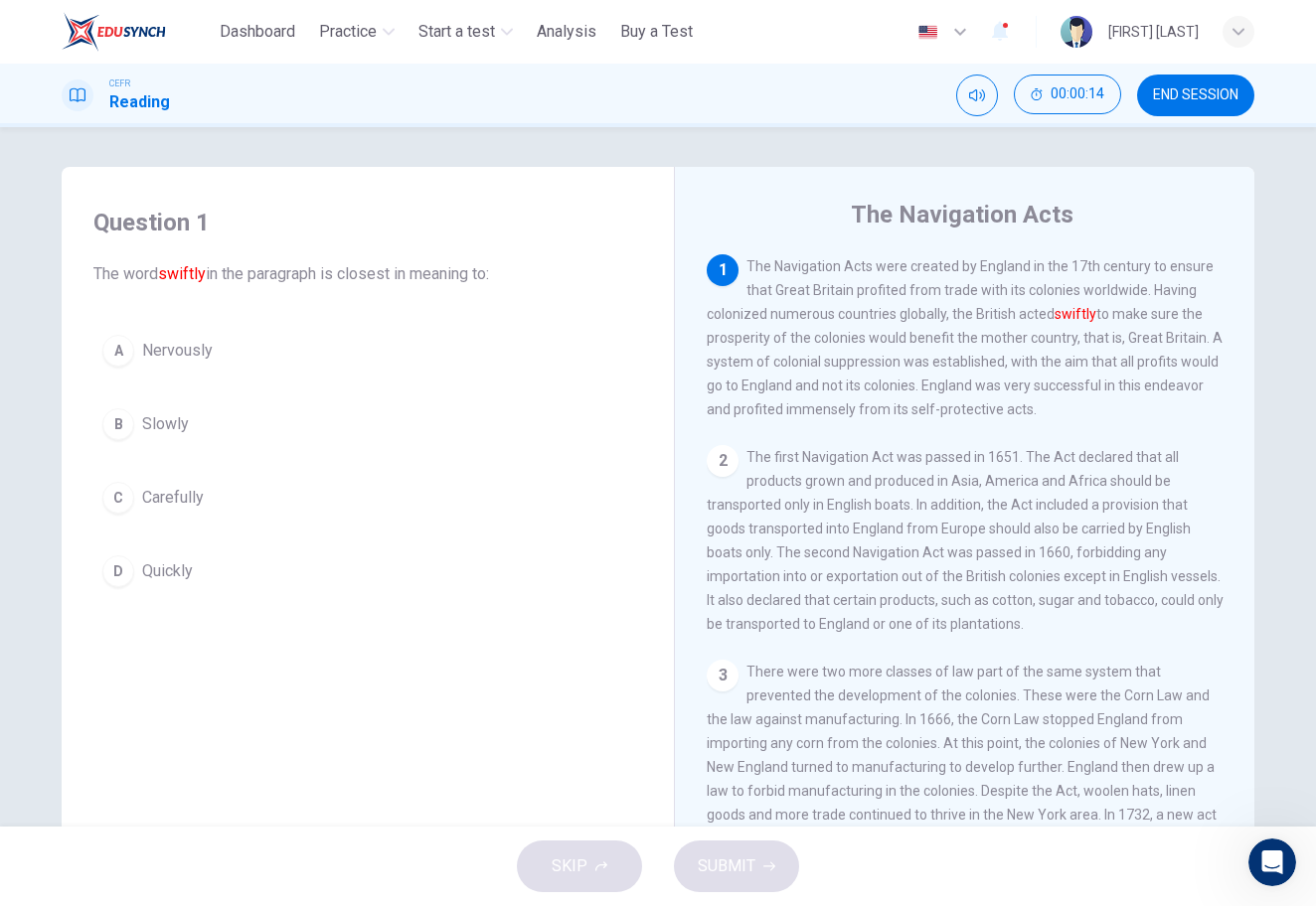 click at bounding box center [113, 32] 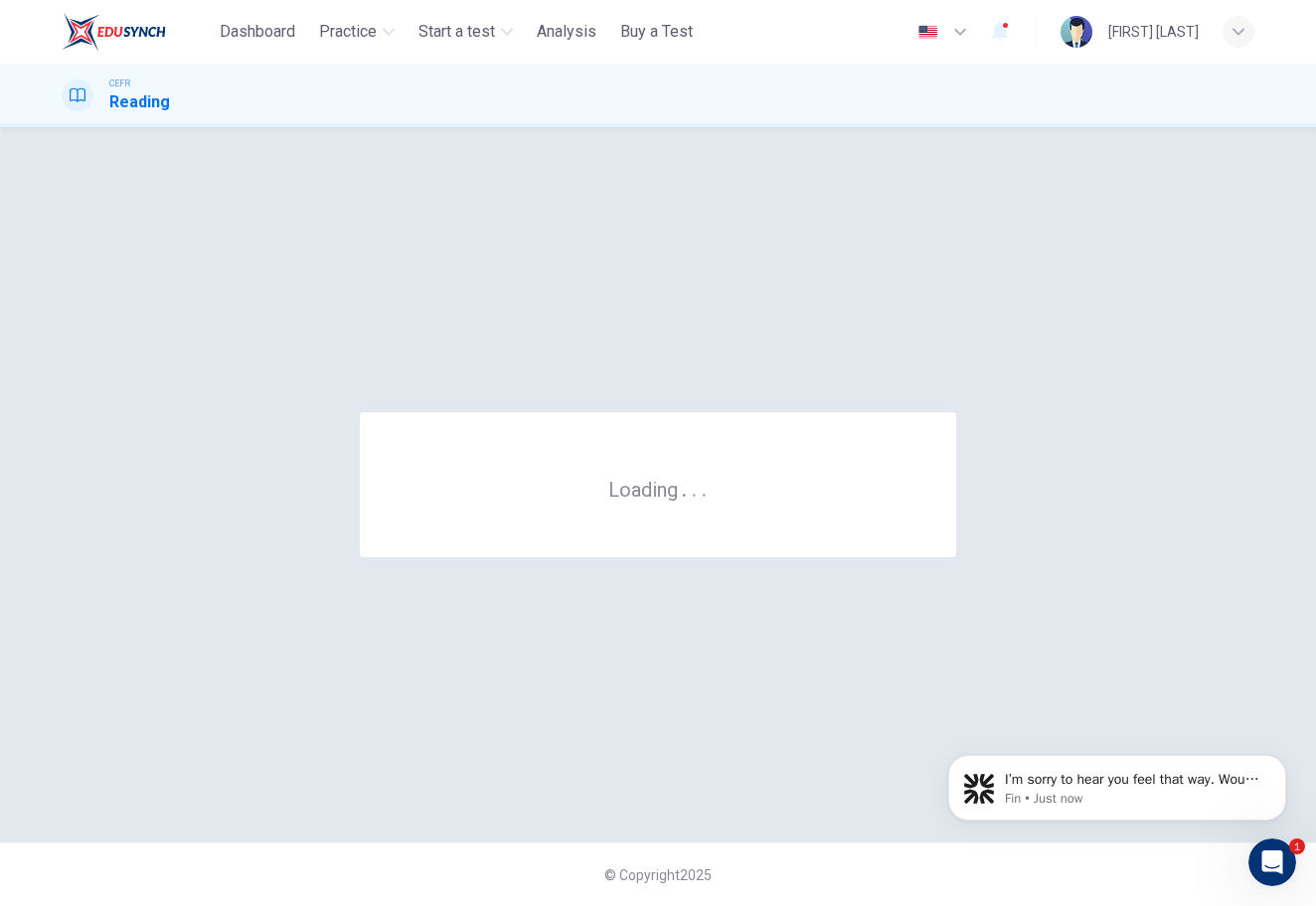 scroll, scrollTop: 0, scrollLeft: 0, axis: both 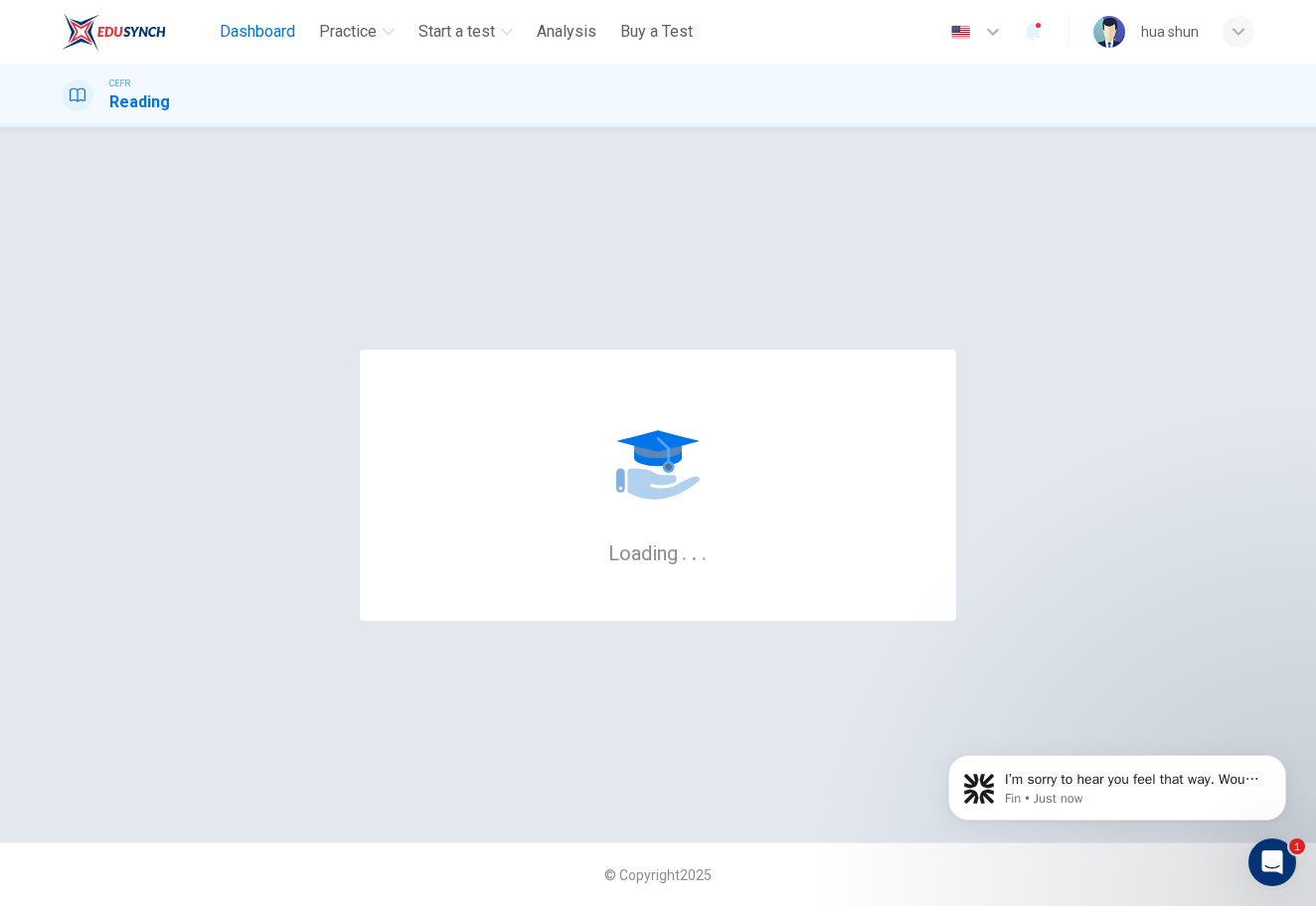 click on "Dashboard" at bounding box center (257, 32) 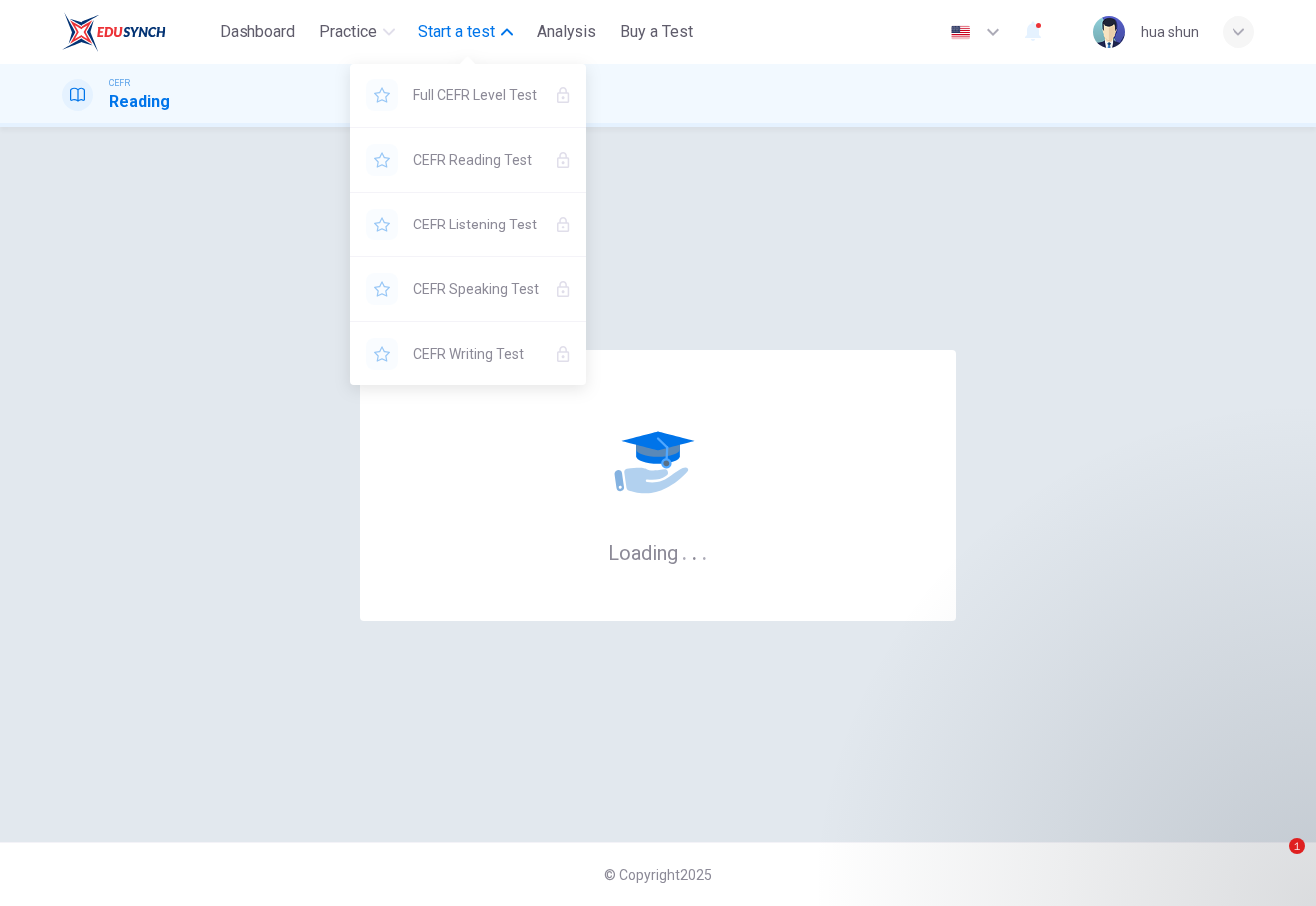 scroll, scrollTop: 0, scrollLeft: 0, axis: both 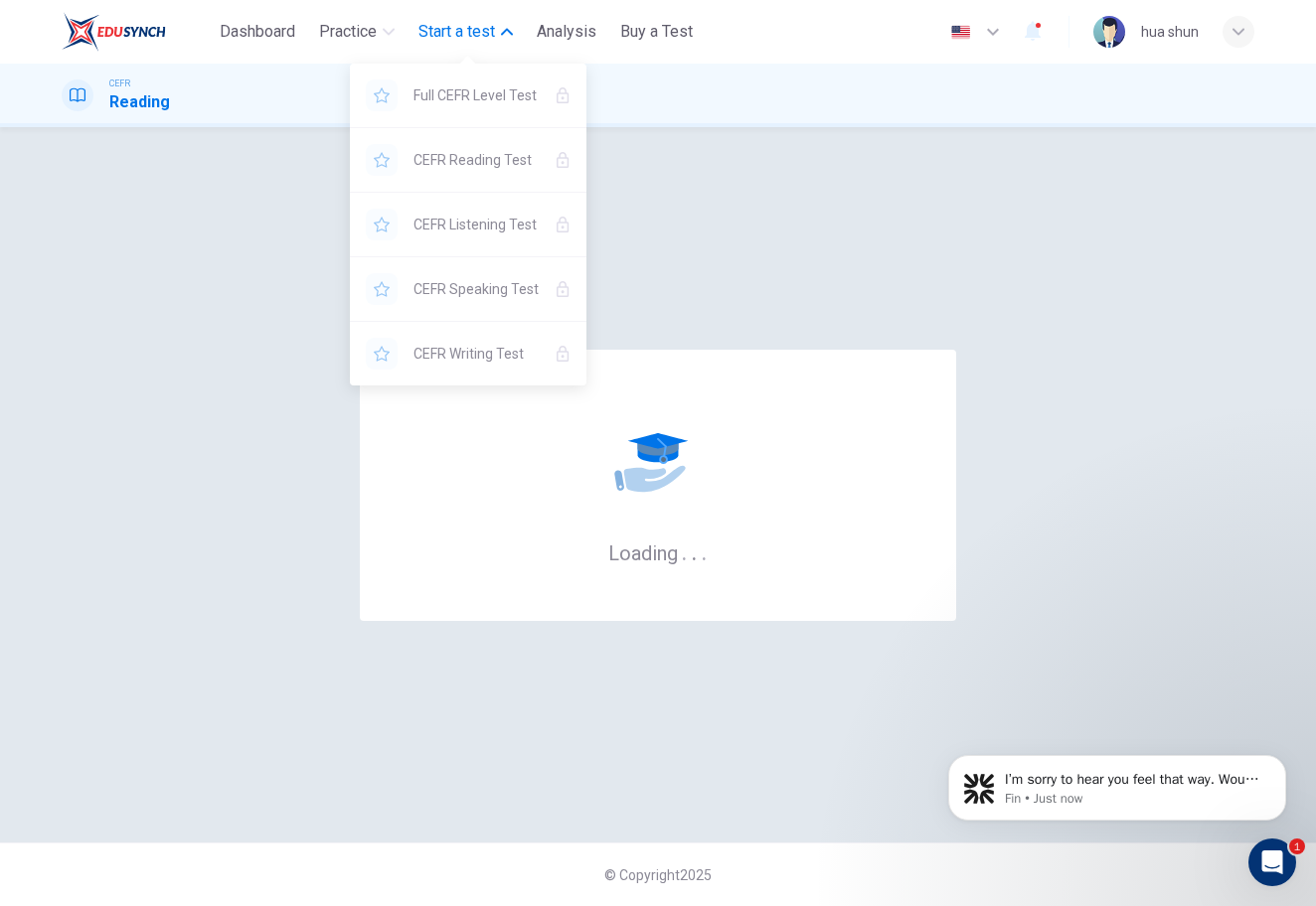 click on "Start a test" at bounding box center (456, 32) 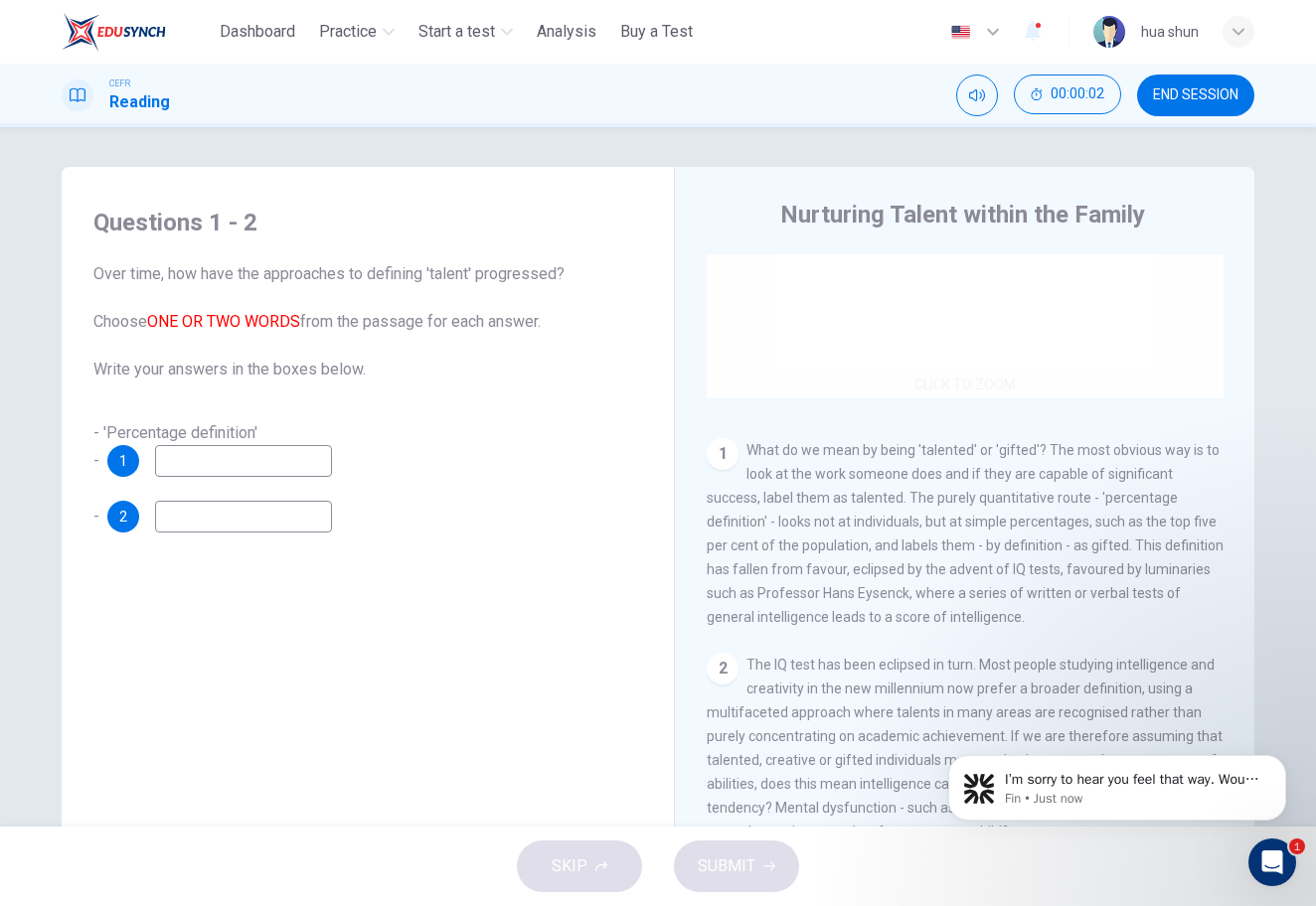 scroll, scrollTop: 328, scrollLeft: 0, axis: vertical 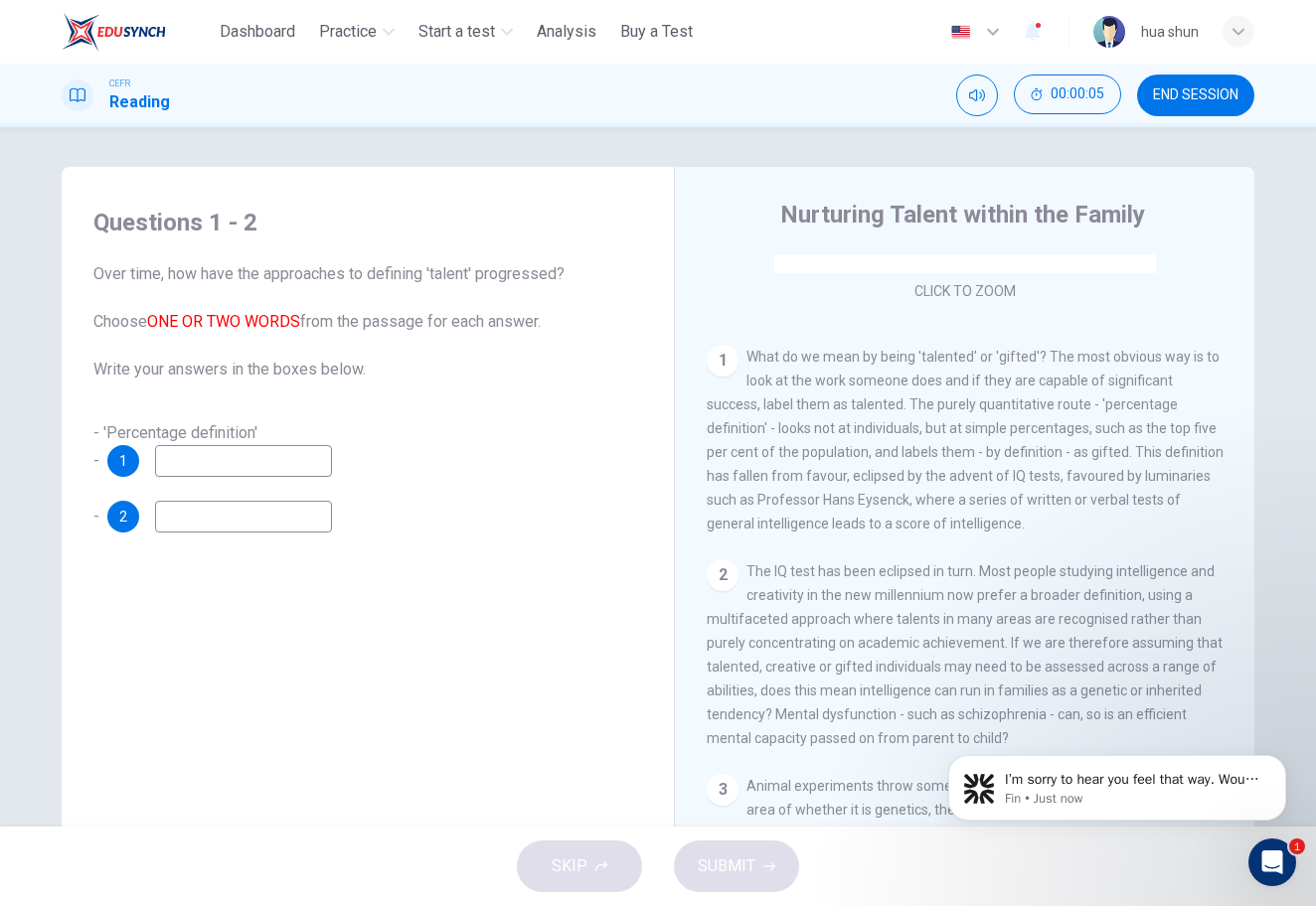 click at bounding box center (1272, 862) 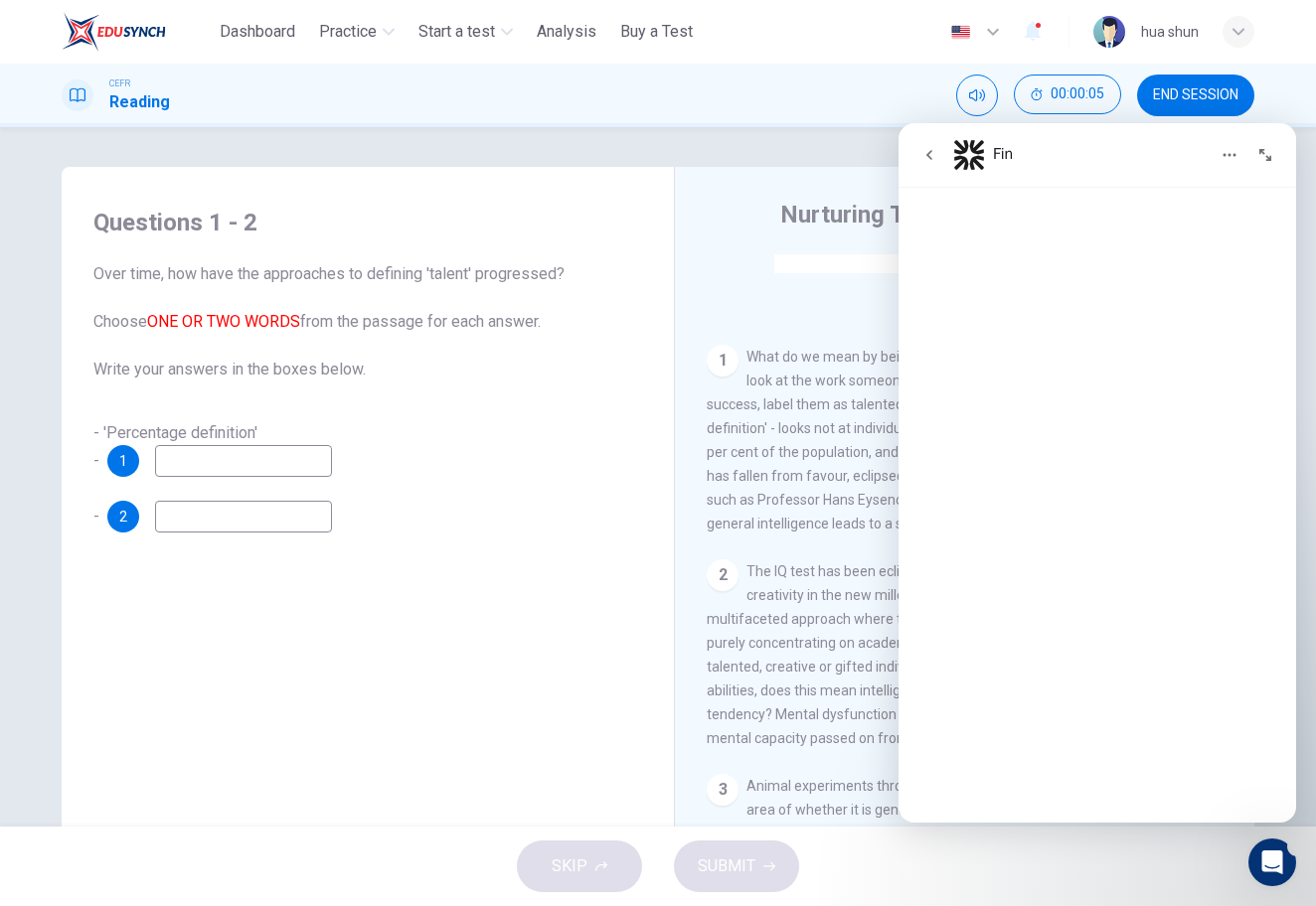 scroll, scrollTop: 0, scrollLeft: 0, axis: both 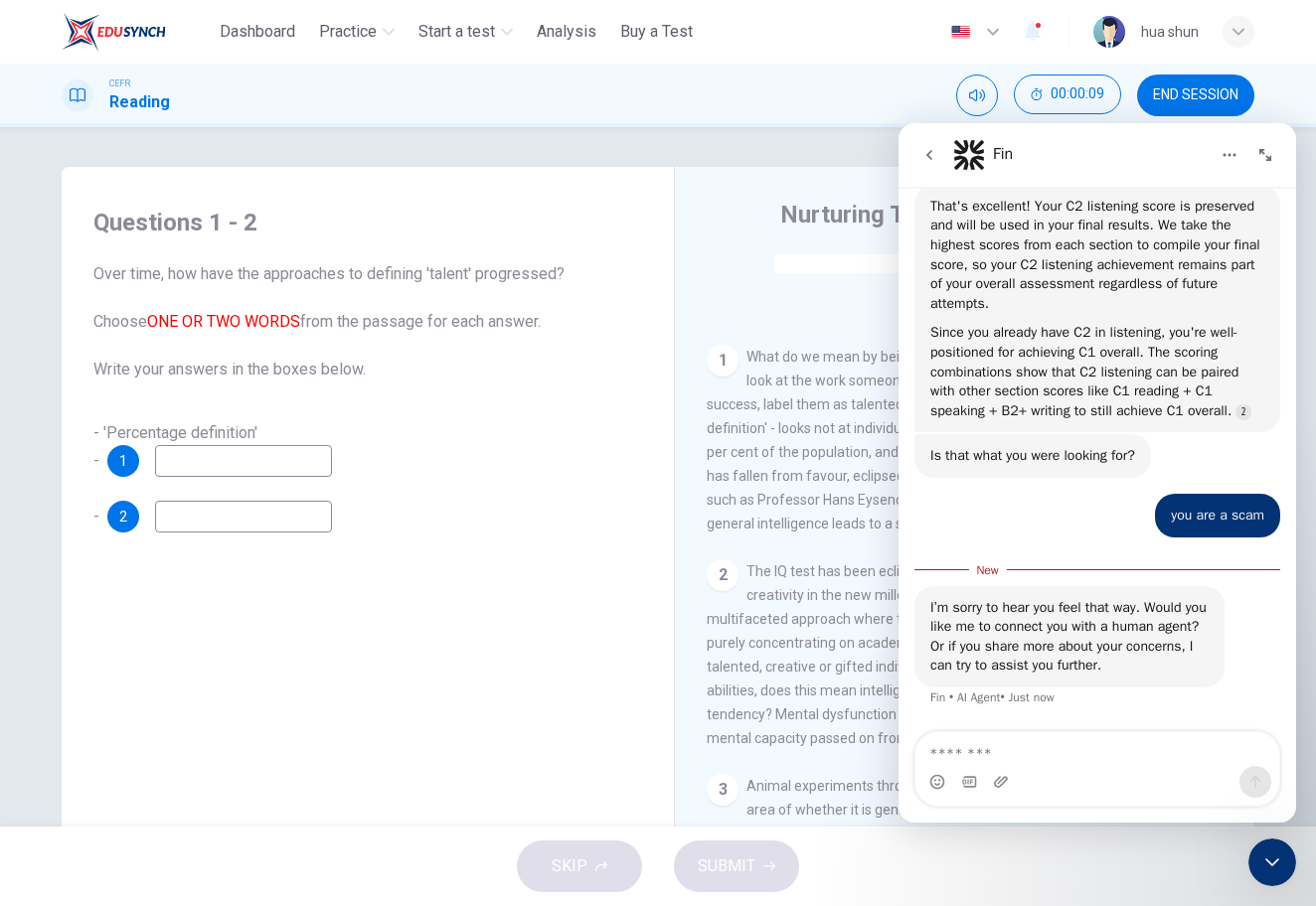 click on "What do we mean by being 'talented' or 'gifted'? The most obvious way is to look at the work someone does and if they are capable of significant success, label them as talented. The purely quantitative route - 'percentage definition' - looks not at individuals, but at simple percentages, such as the top five per cent of the population, and labels them - by definition - as gifted. This definition has fallen from favour, eclipsed by the advent of IQ tests, favoured by luminaries such as Professor Hans Eysenck, where a series of written or verbal tests of general intelligence leads to a score of intelligence." at bounding box center (965, 440) 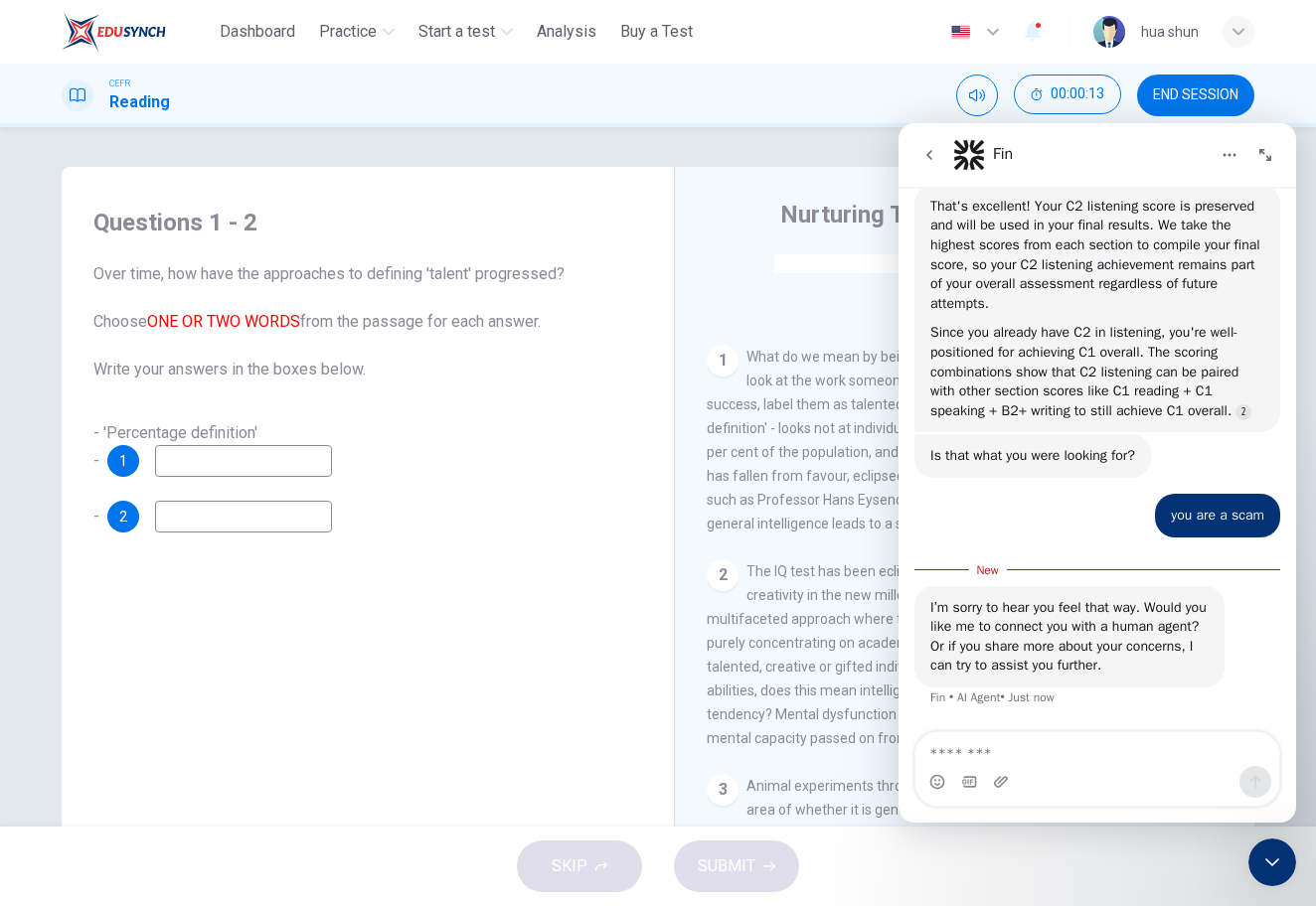 click at bounding box center (1097, 782) 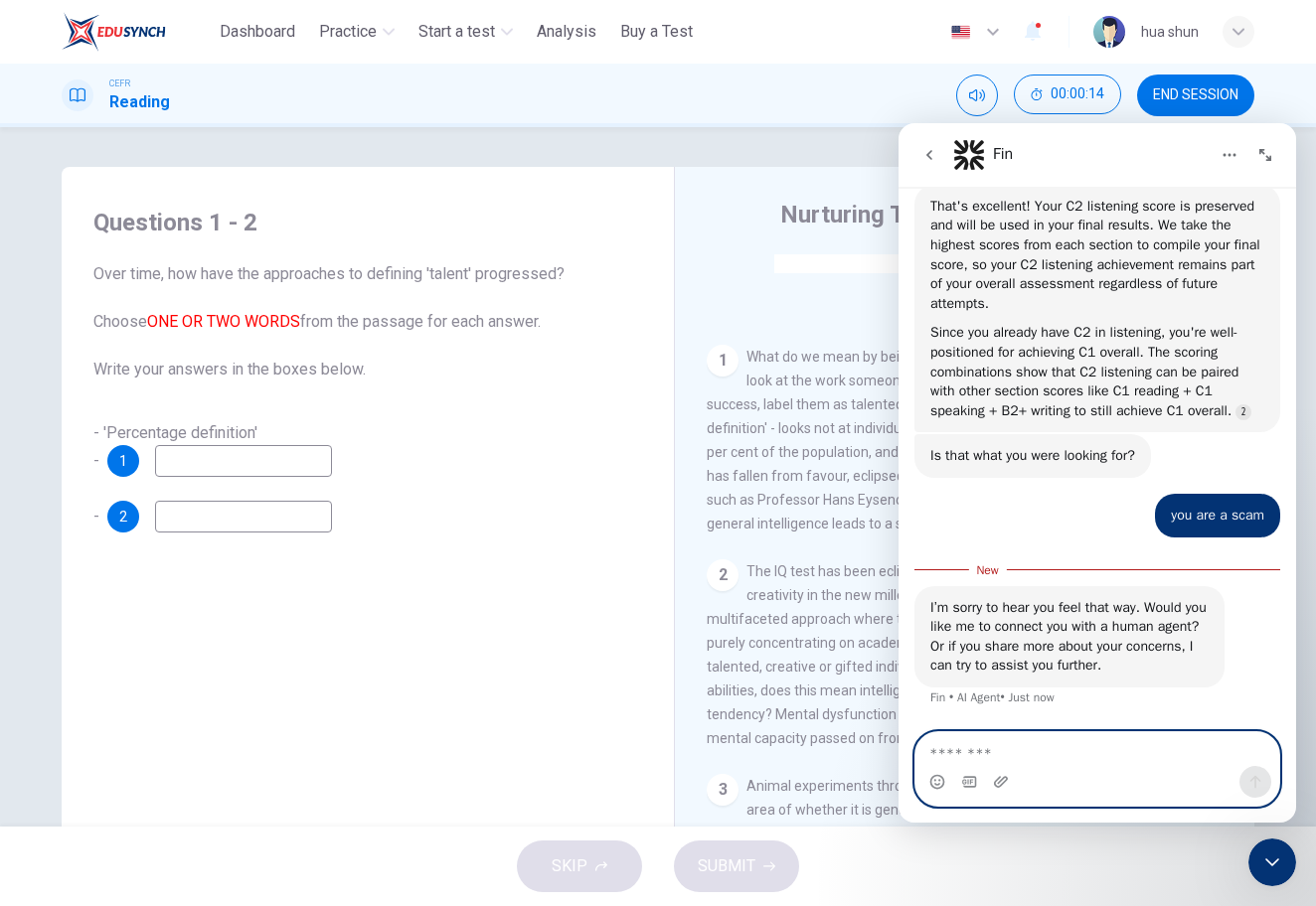 click at bounding box center [1097, 749] 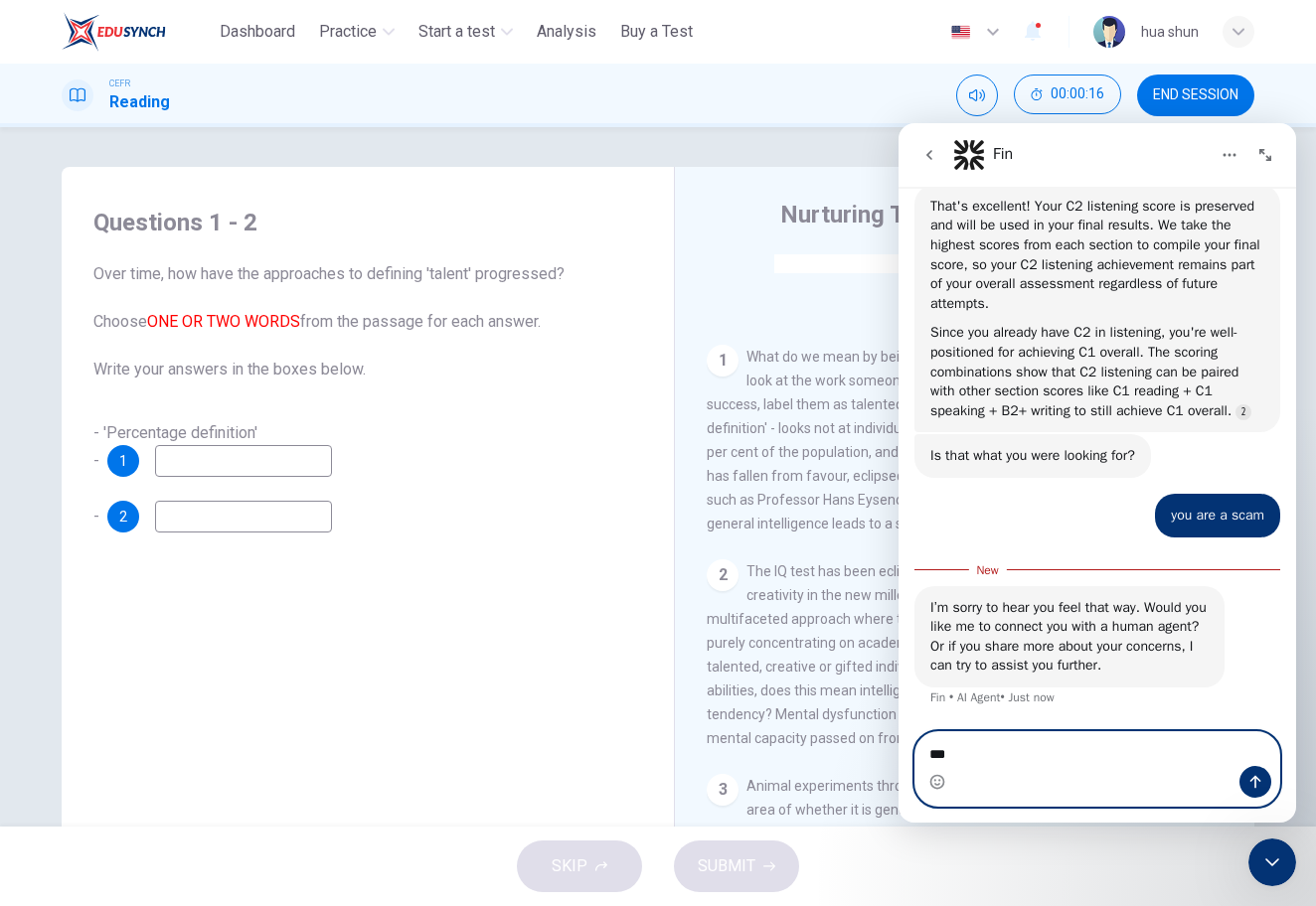 type on "****" 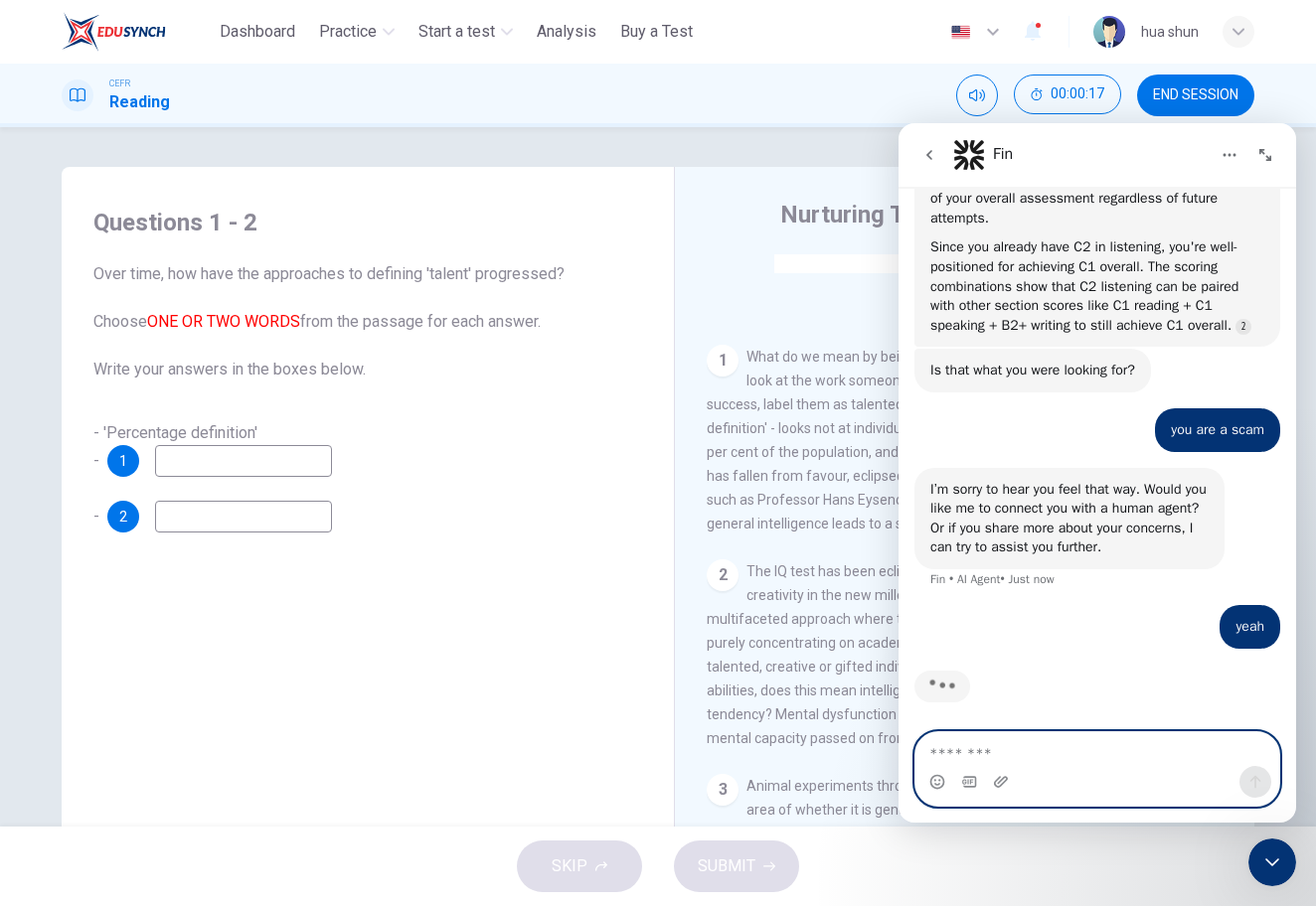 scroll, scrollTop: 4503, scrollLeft: 0, axis: vertical 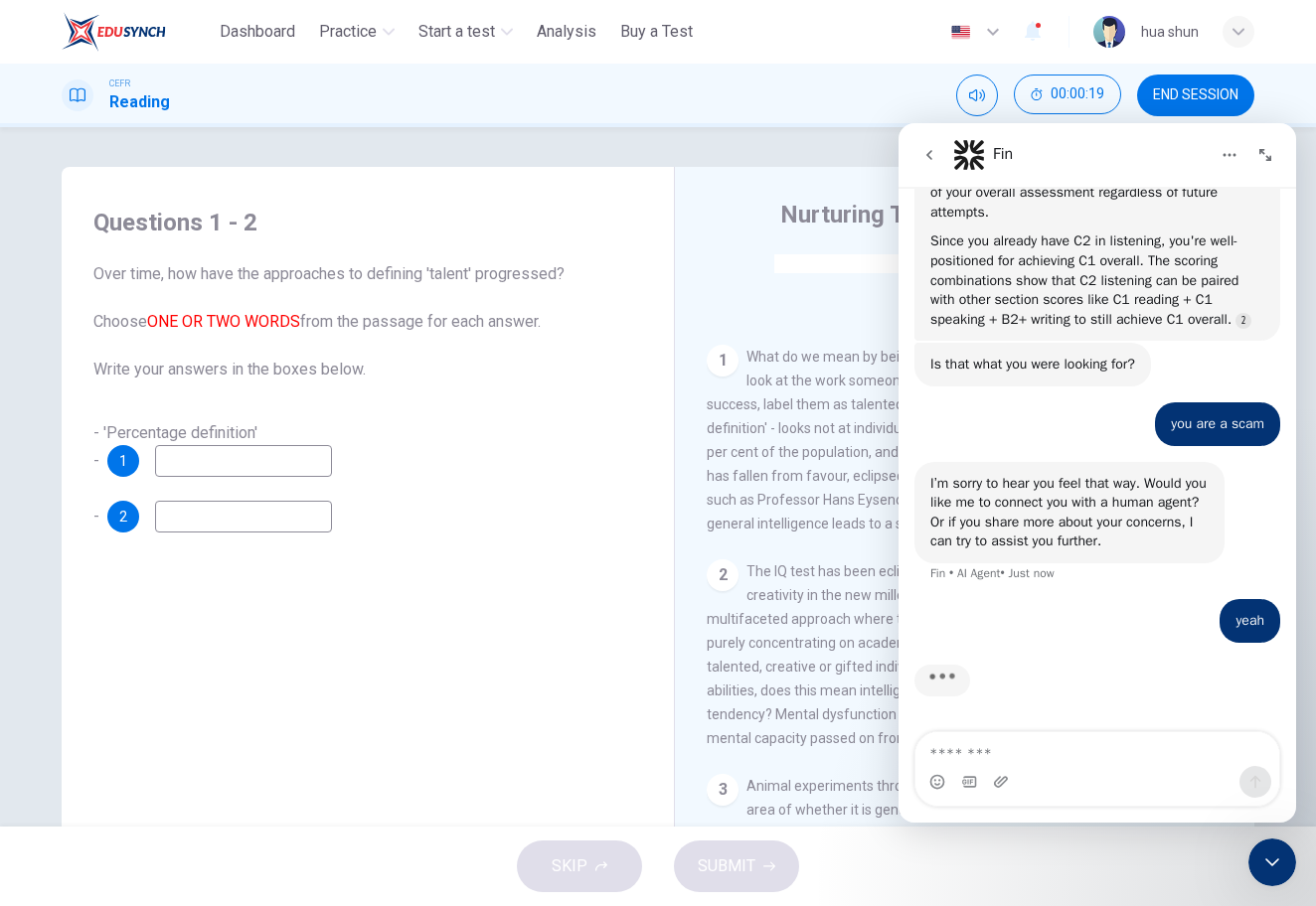 click on "What do we mean by being 'talented' or 'gifted'? The most obvious way is to look at the work someone does and if they are capable of significant success, label them as talented. The purely quantitative route - 'percentage definition' - looks not at individuals, but at simple percentages, such as the top five per cent of the population, and labels them - by definition - as gifted. This definition has fallen from favour, eclipsed by the advent of IQ tests, favoured by luminaries such as Professor Hans Eysenck, where a series of written or verbal tests of general intelligence leads to a score of intelligence." at bounding box center [965, 440] 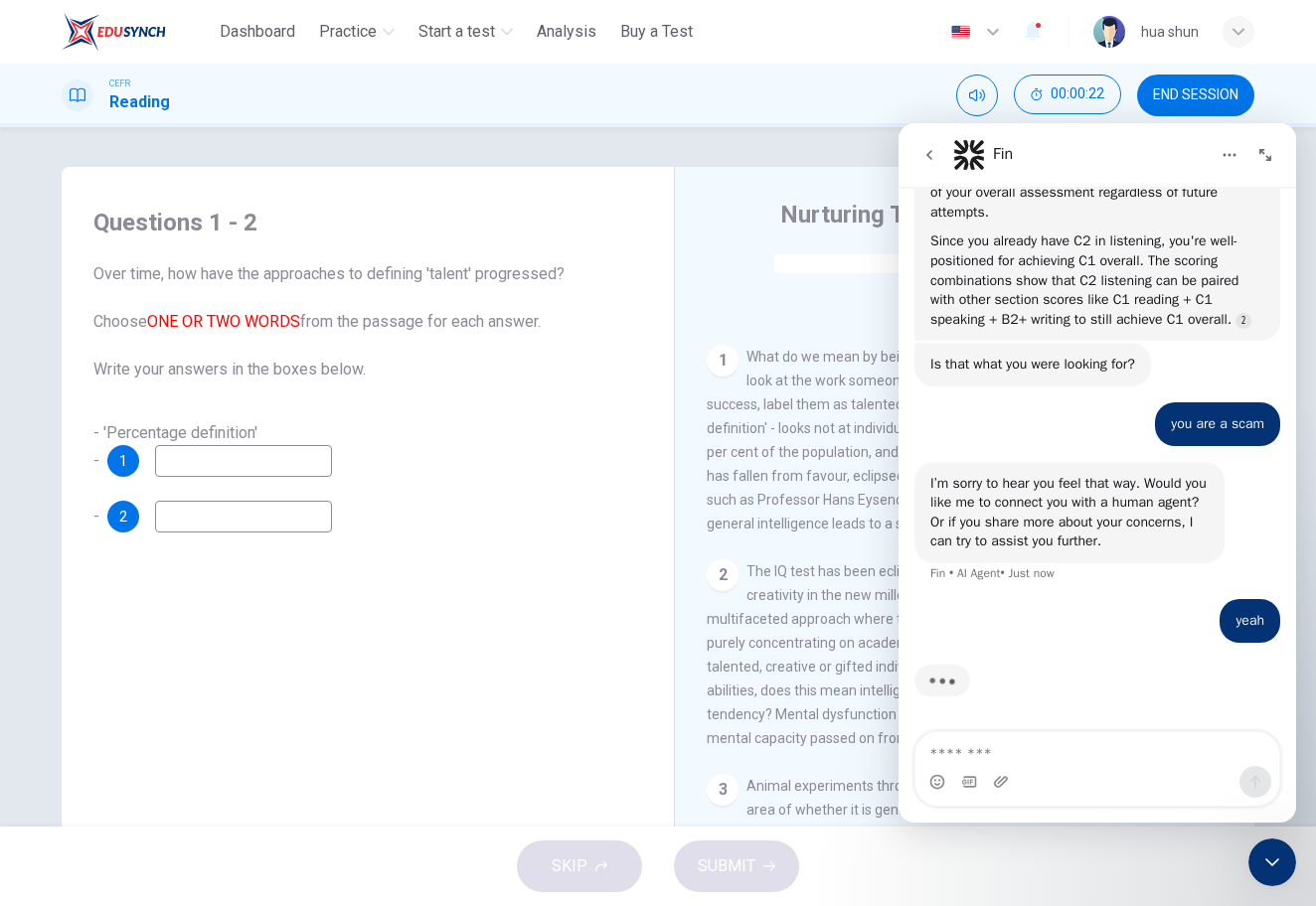scroll, scrollTop: 446, scrollLeft: 0, axis: vertical 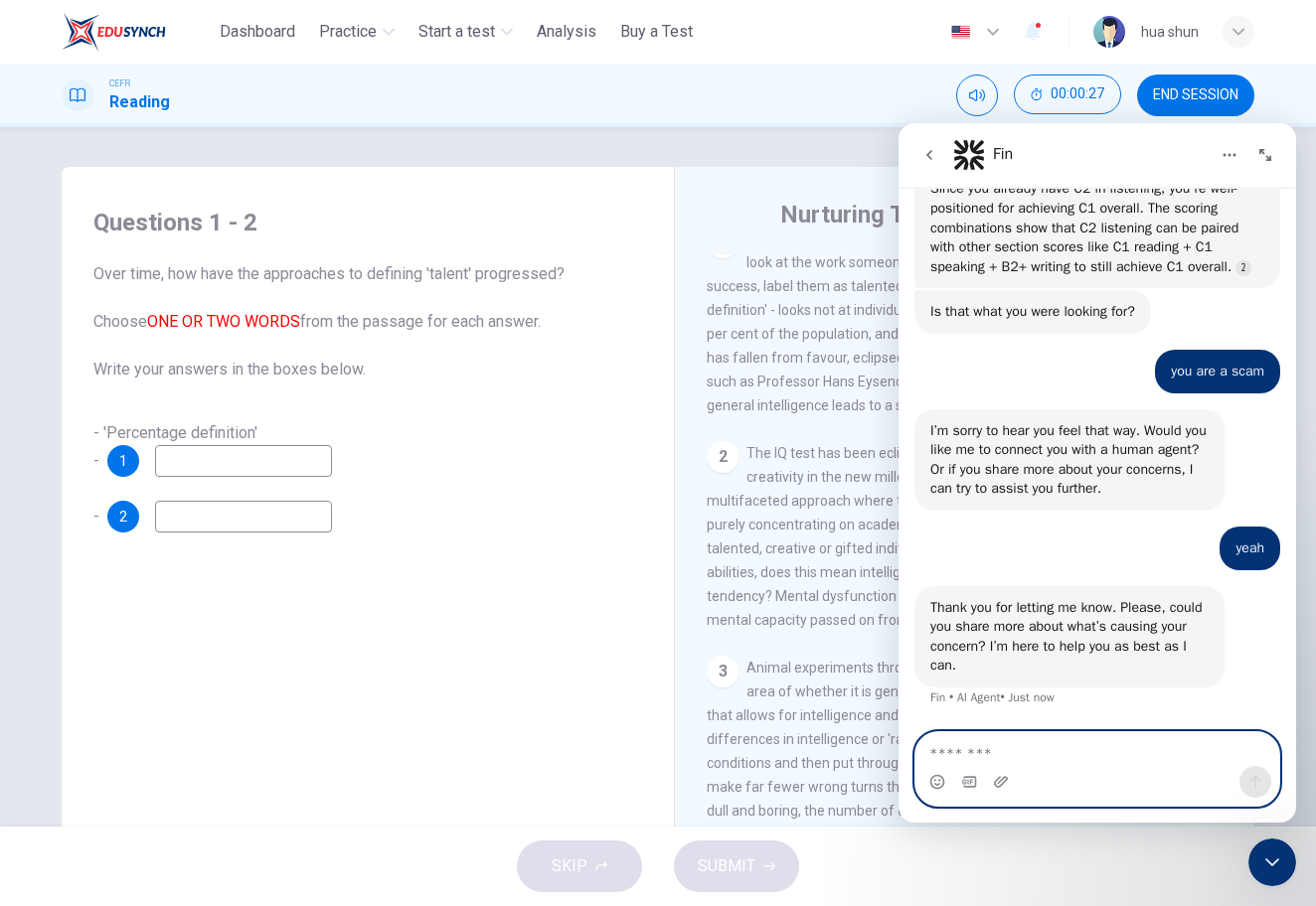 click at bounding box center [1097, 749] 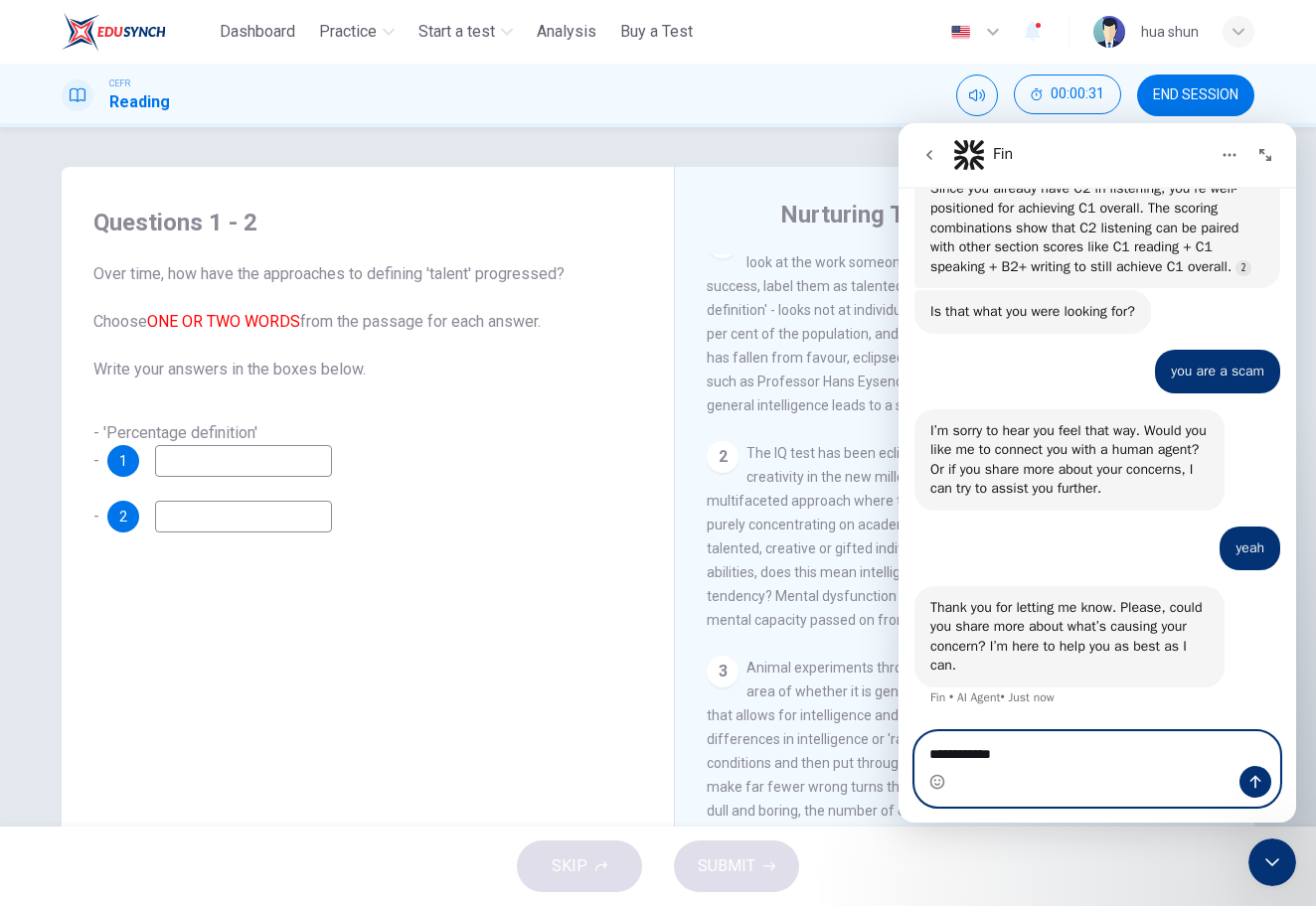 type on "**********" 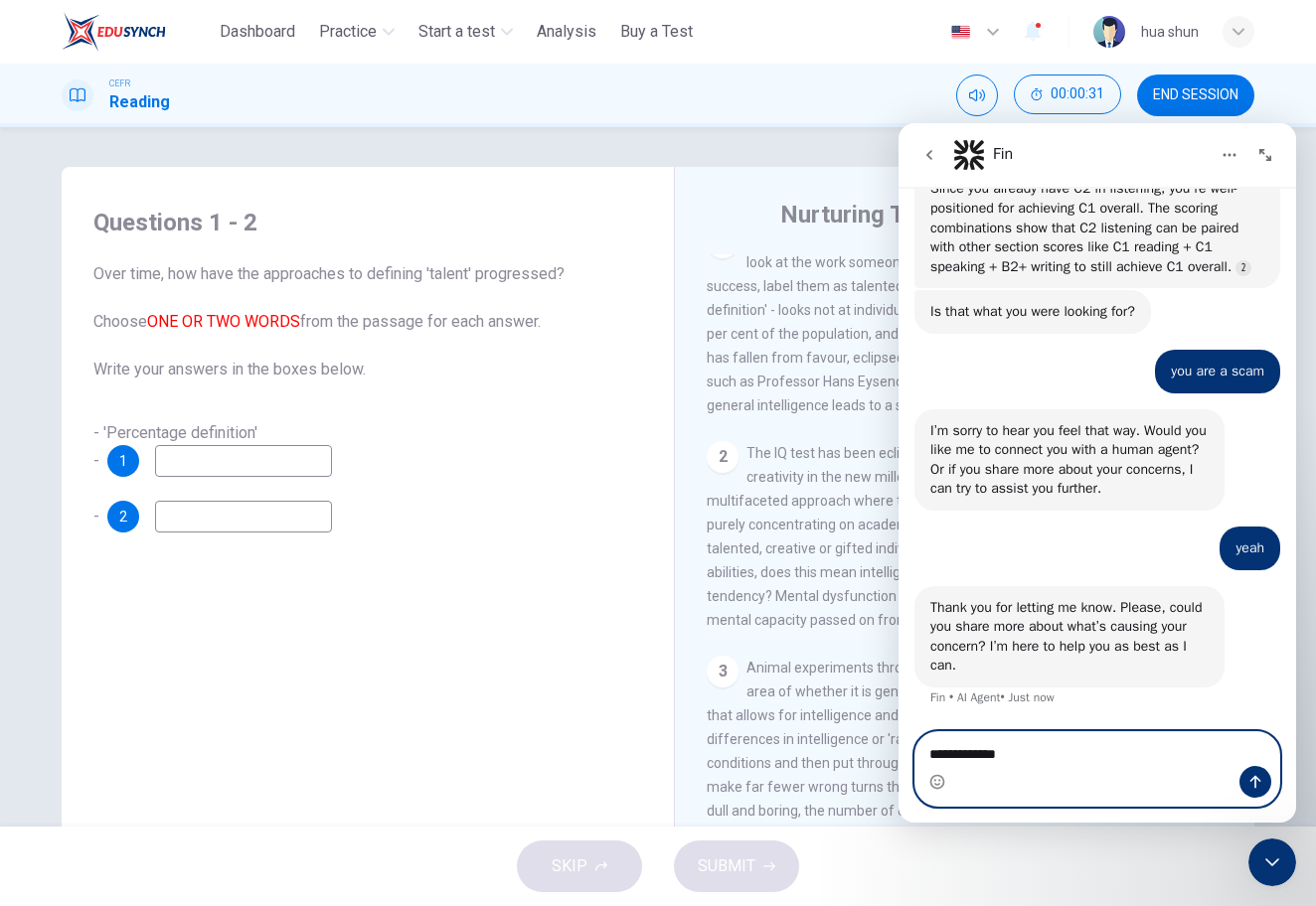 type 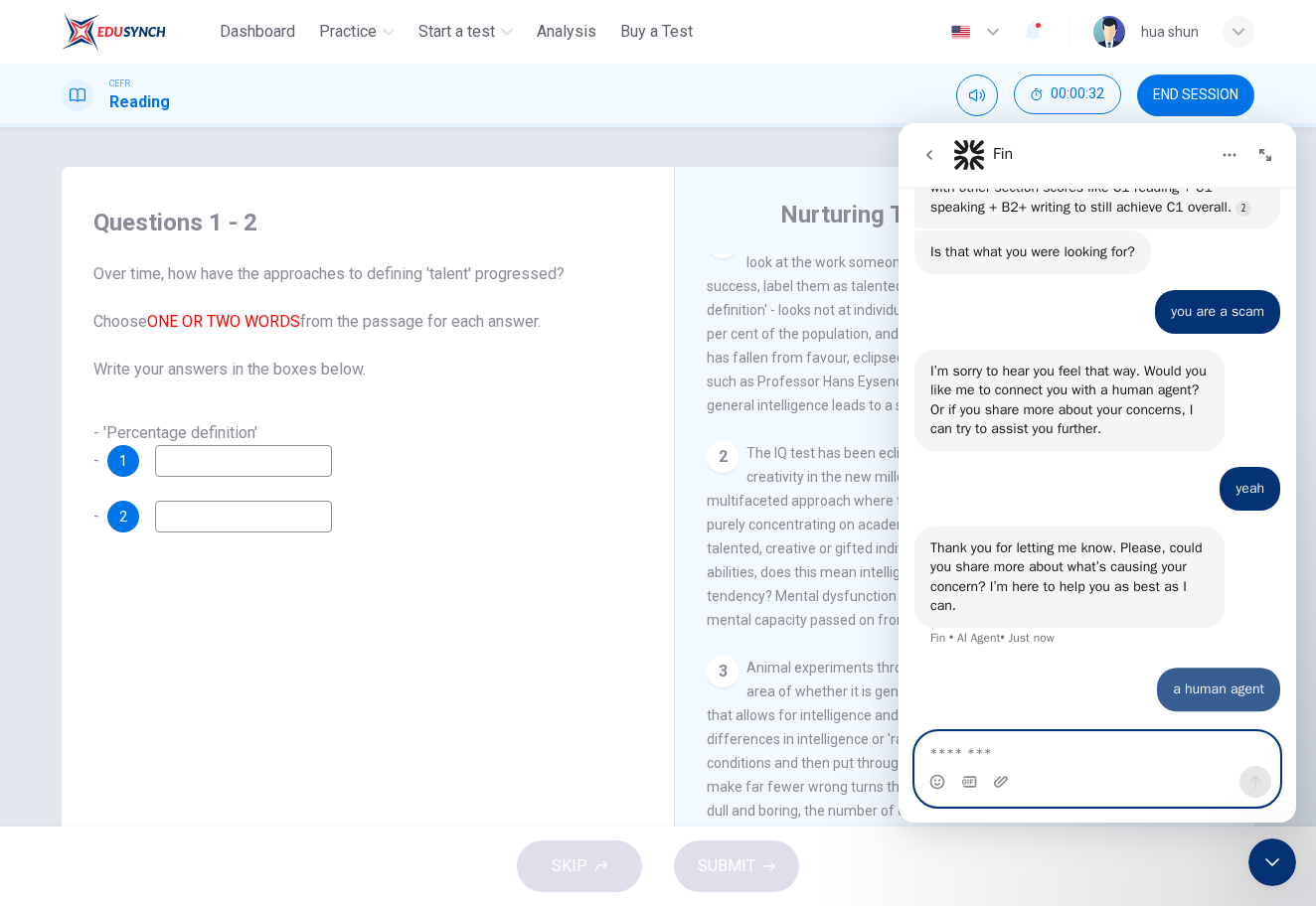 scroll, scrollTop: 4612, scrollLeft: 0, axis: vertical 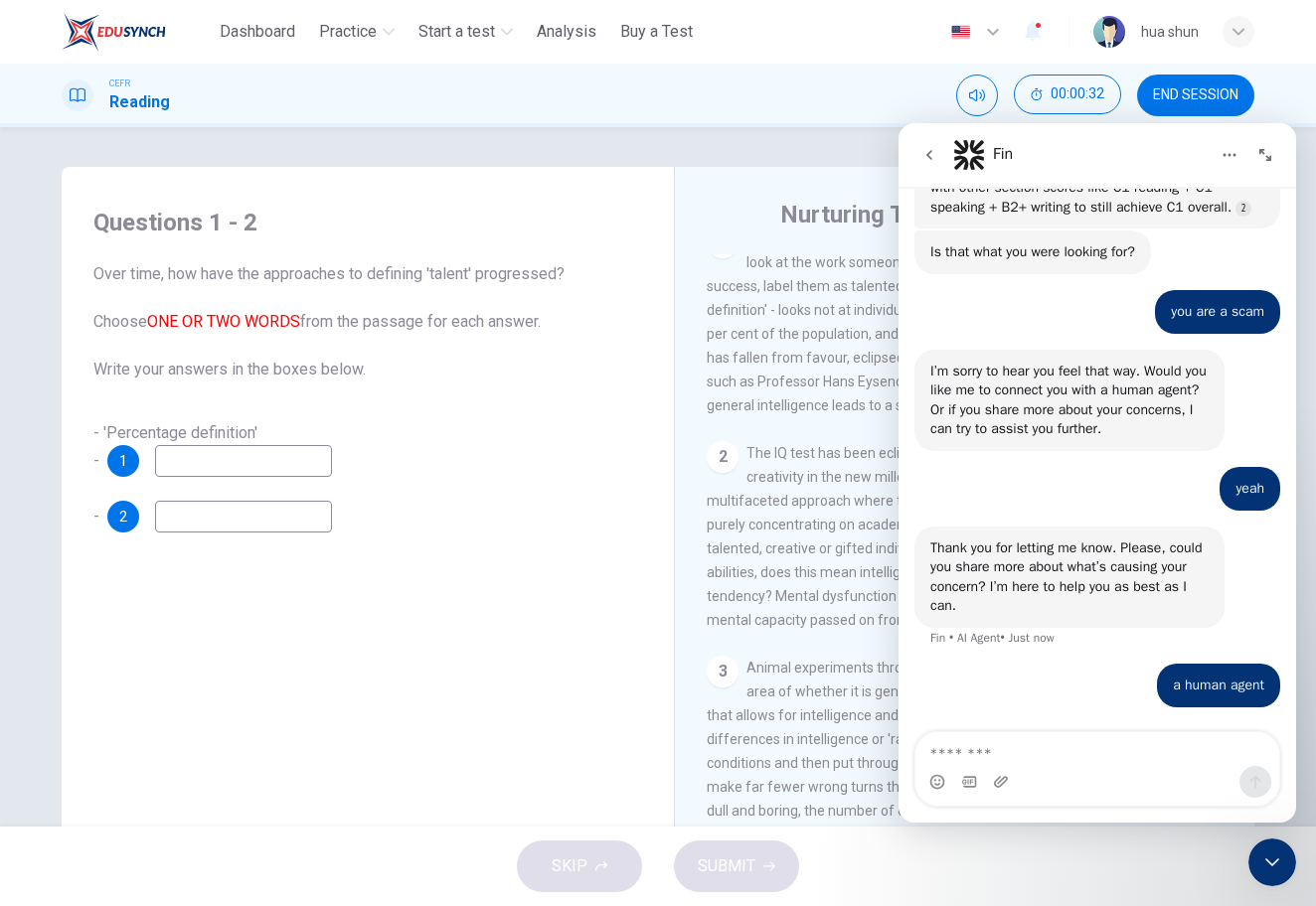 click 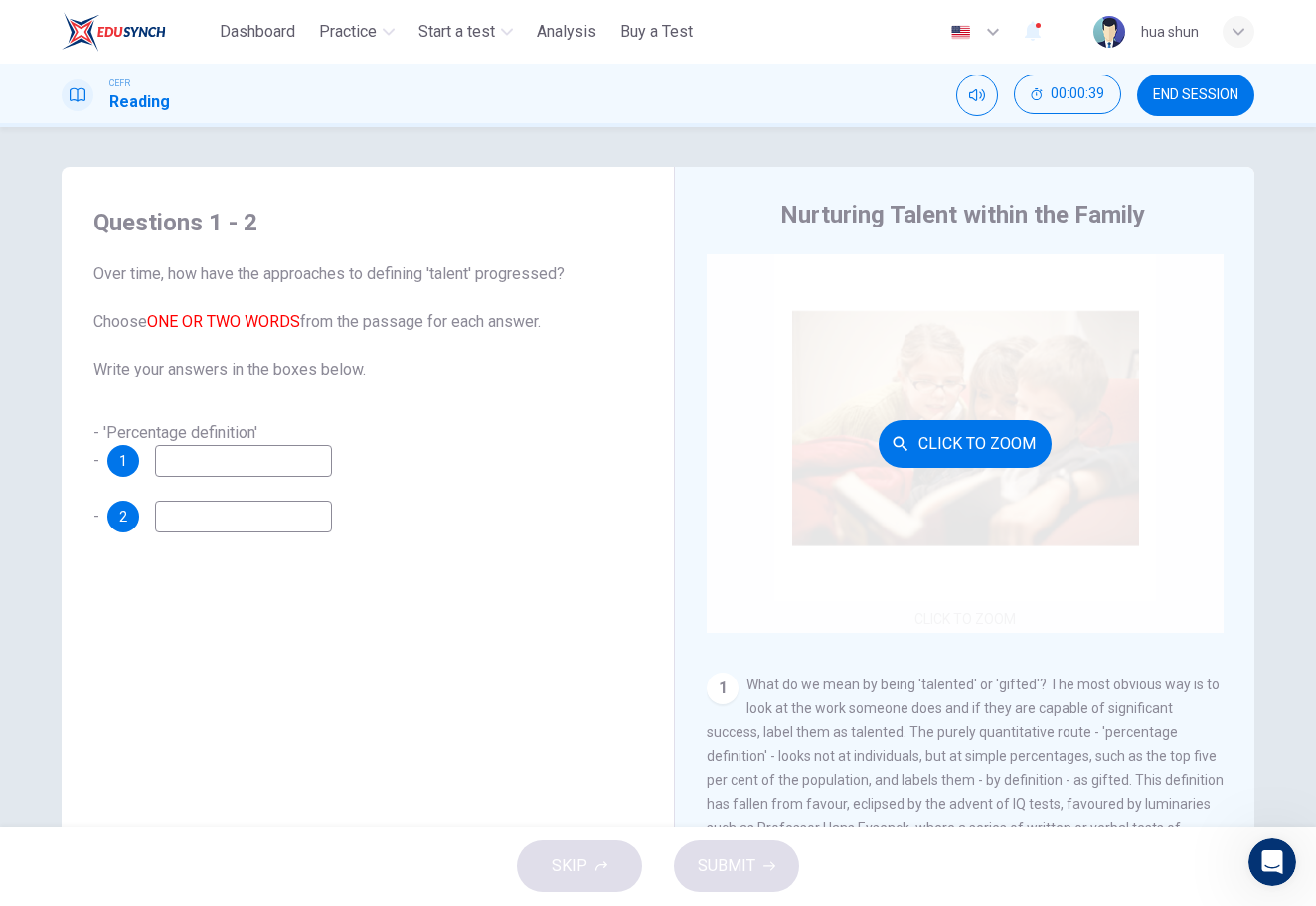 scroll, scrollTop: 0, scrollLeft: 0, axis: both 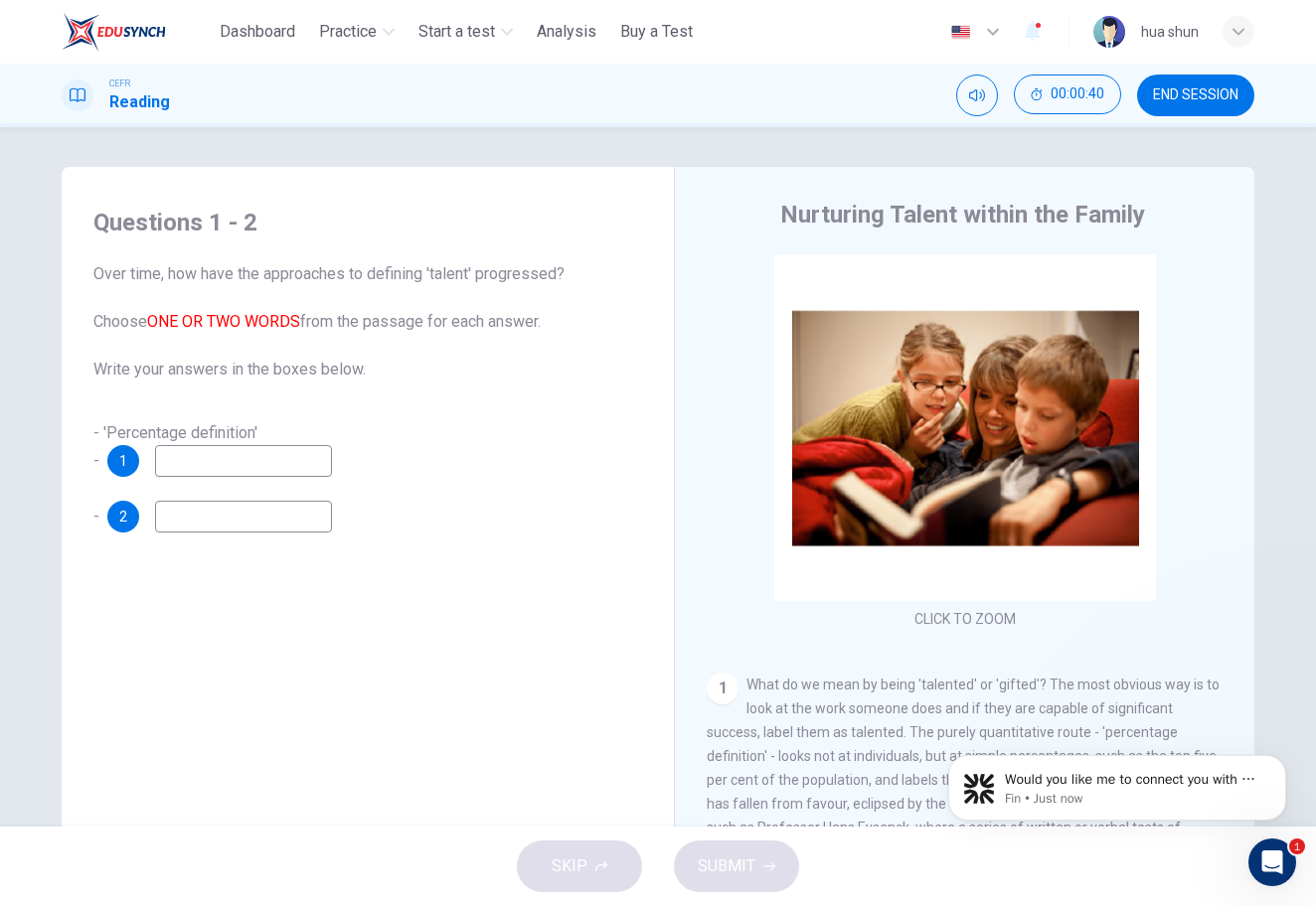 click at bounding box center [1272, 862] 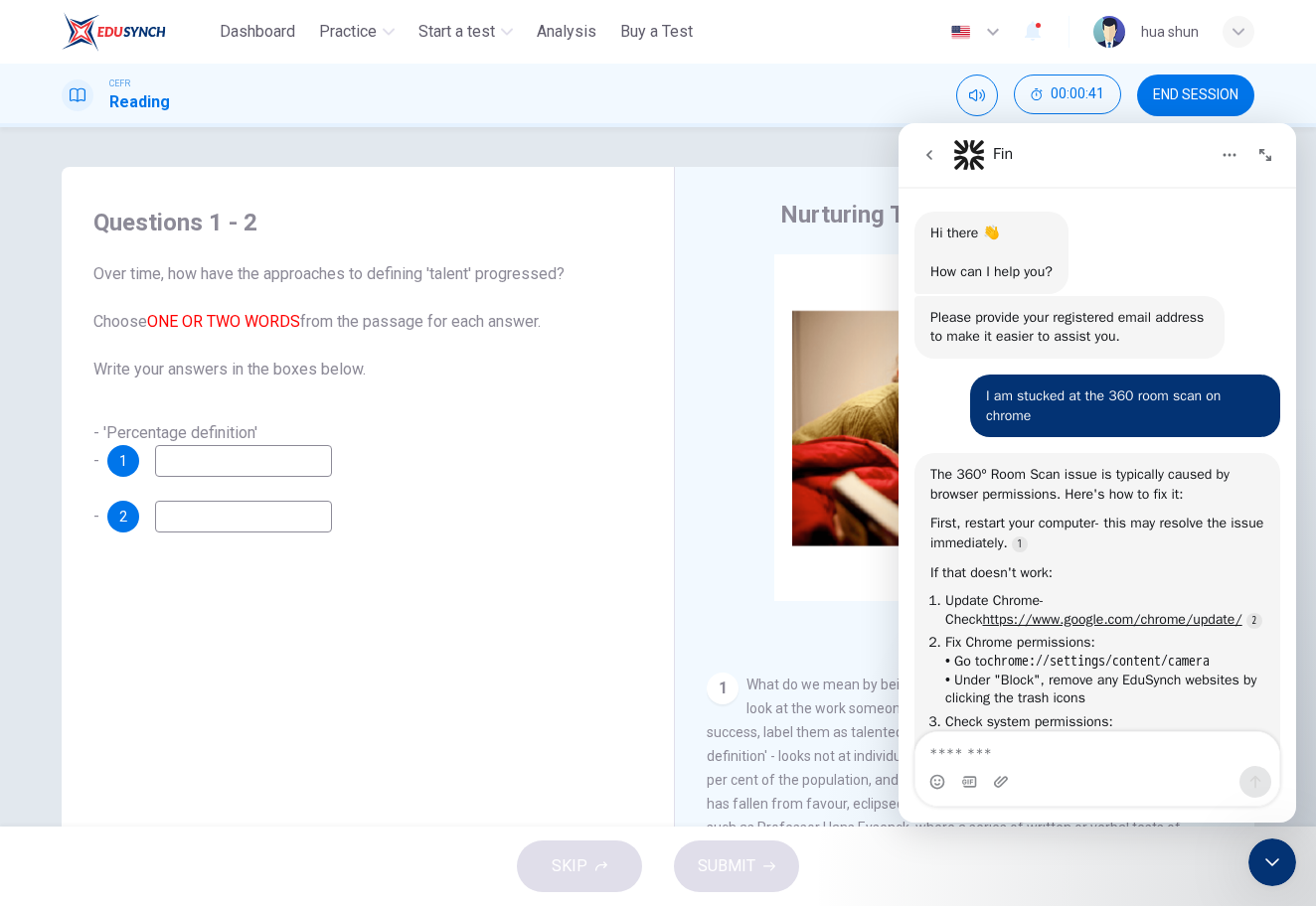 scroll, scrollTop: 4123, scrollLeft: 0, axis: vertical 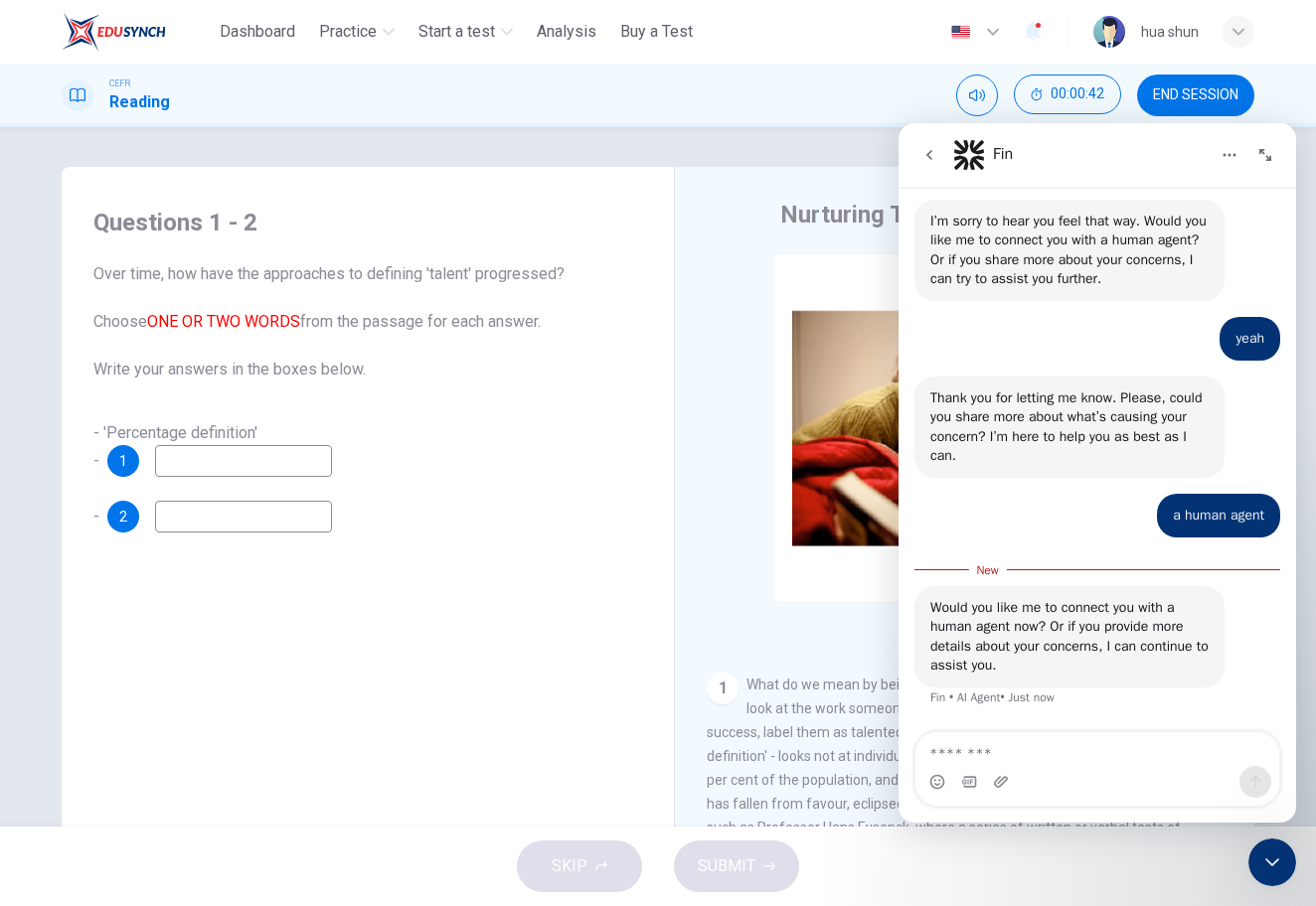 click at bounding box center (1097, 749) 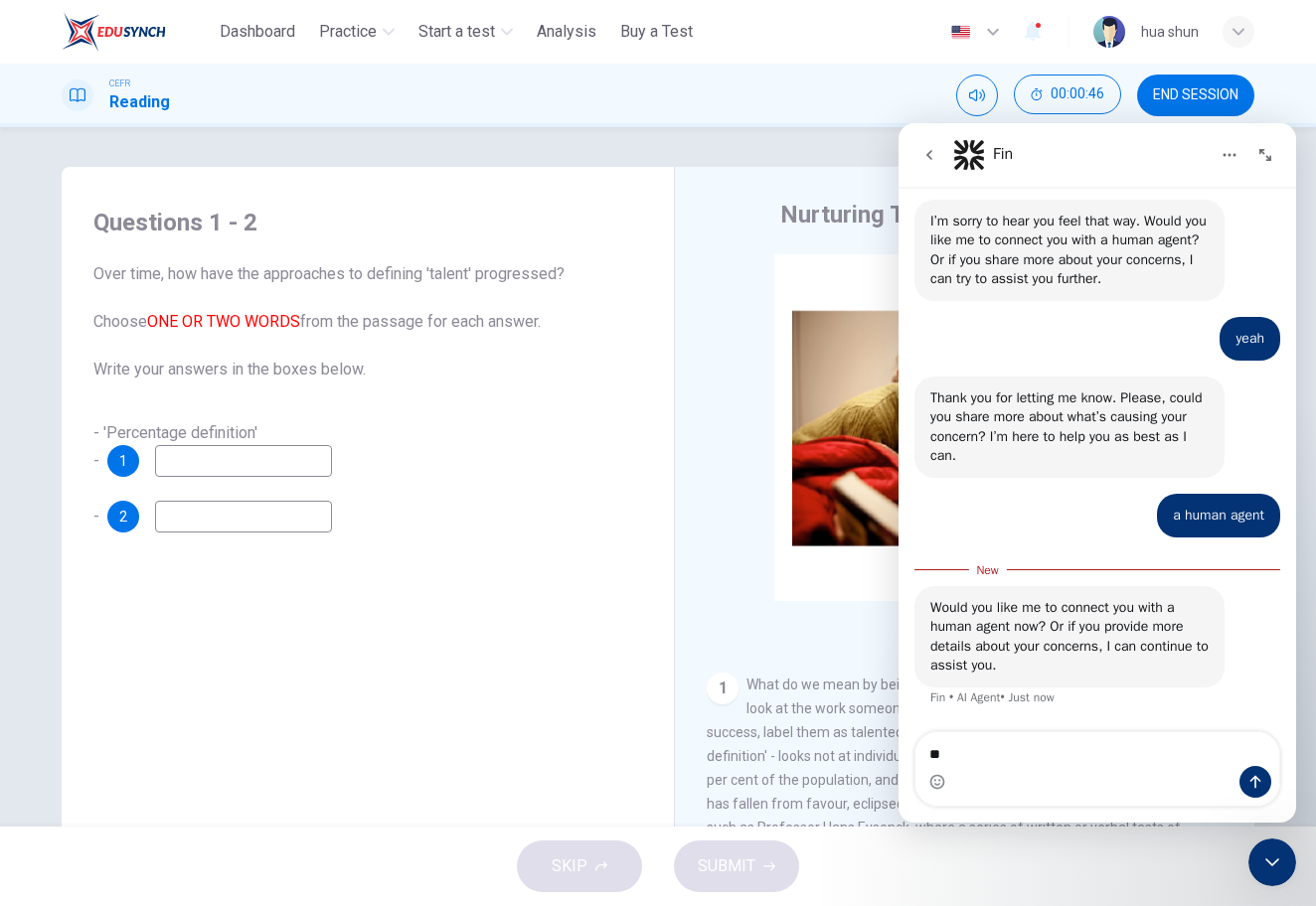 type on "*" 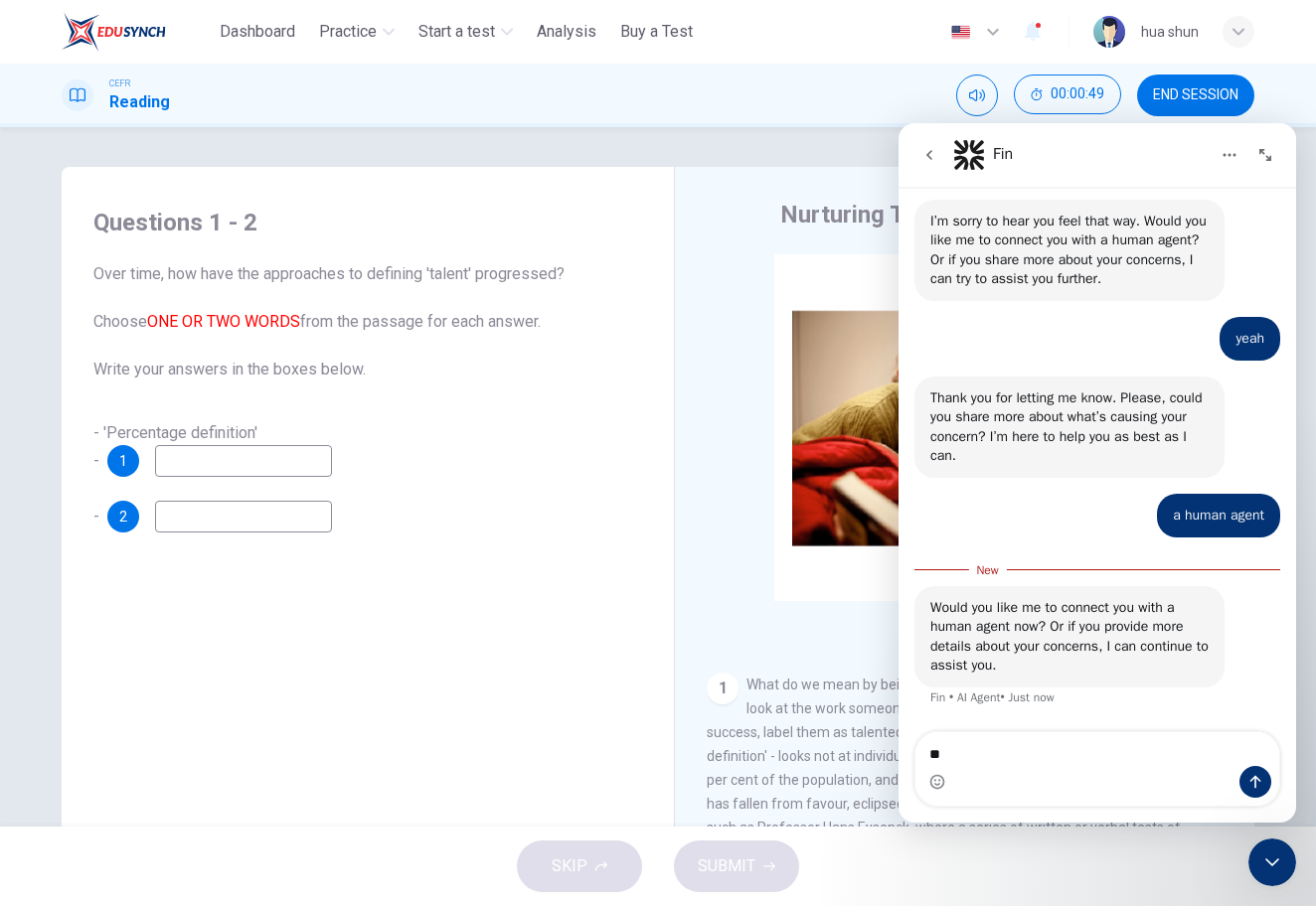 type on "***" 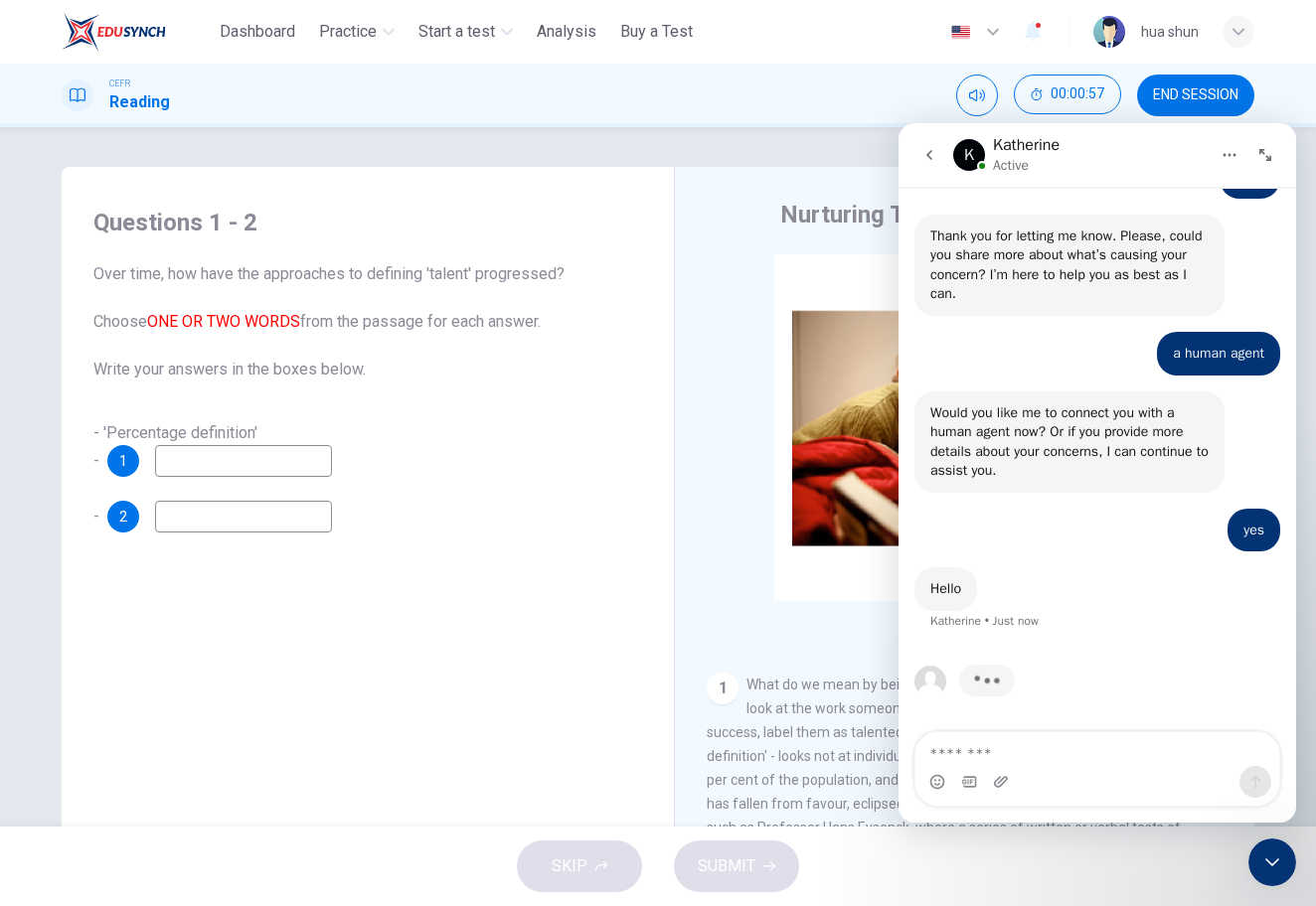 scroll, scrollTop: 4921, scrollLeft: 0, axis: vertical 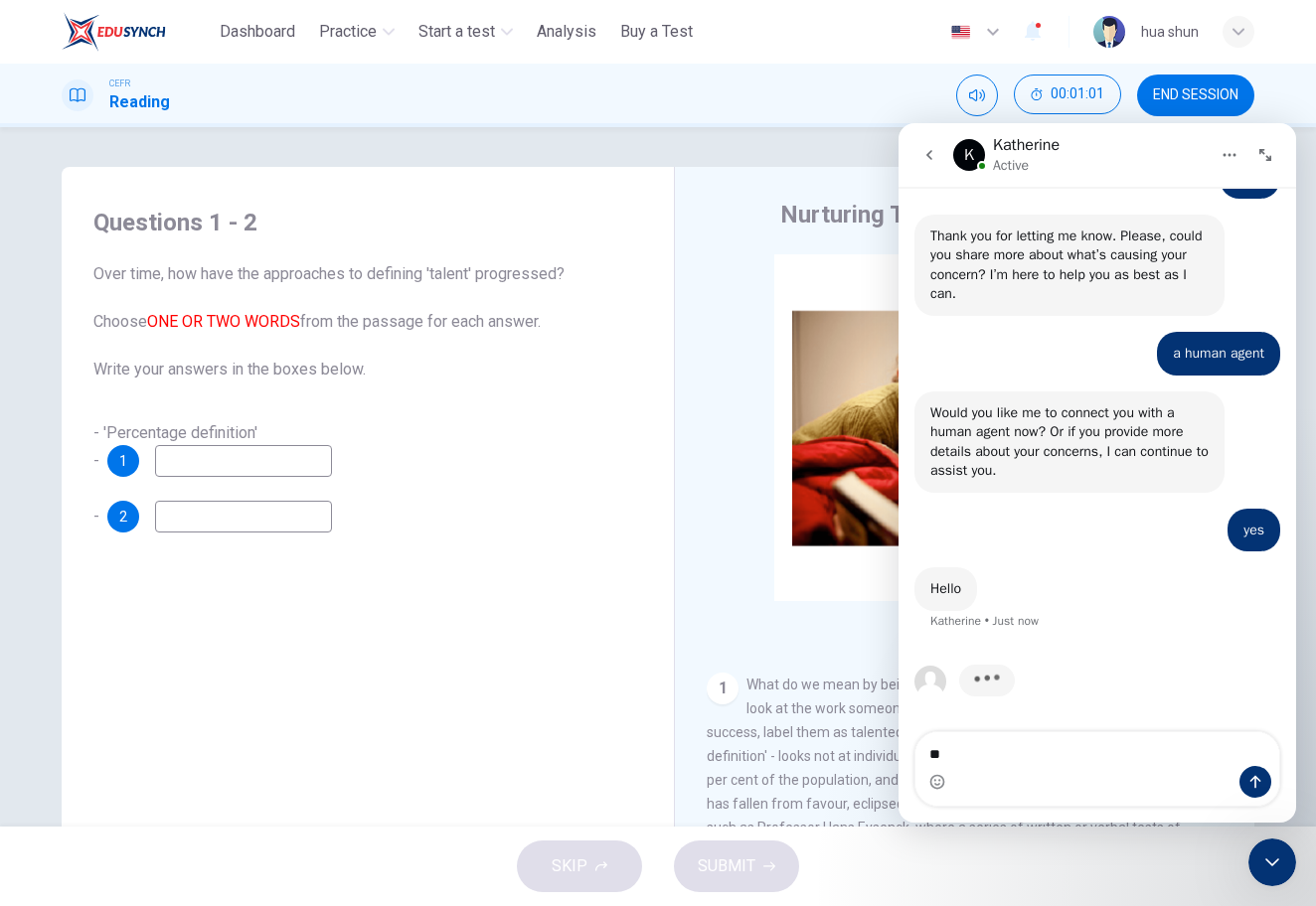 type on "*" 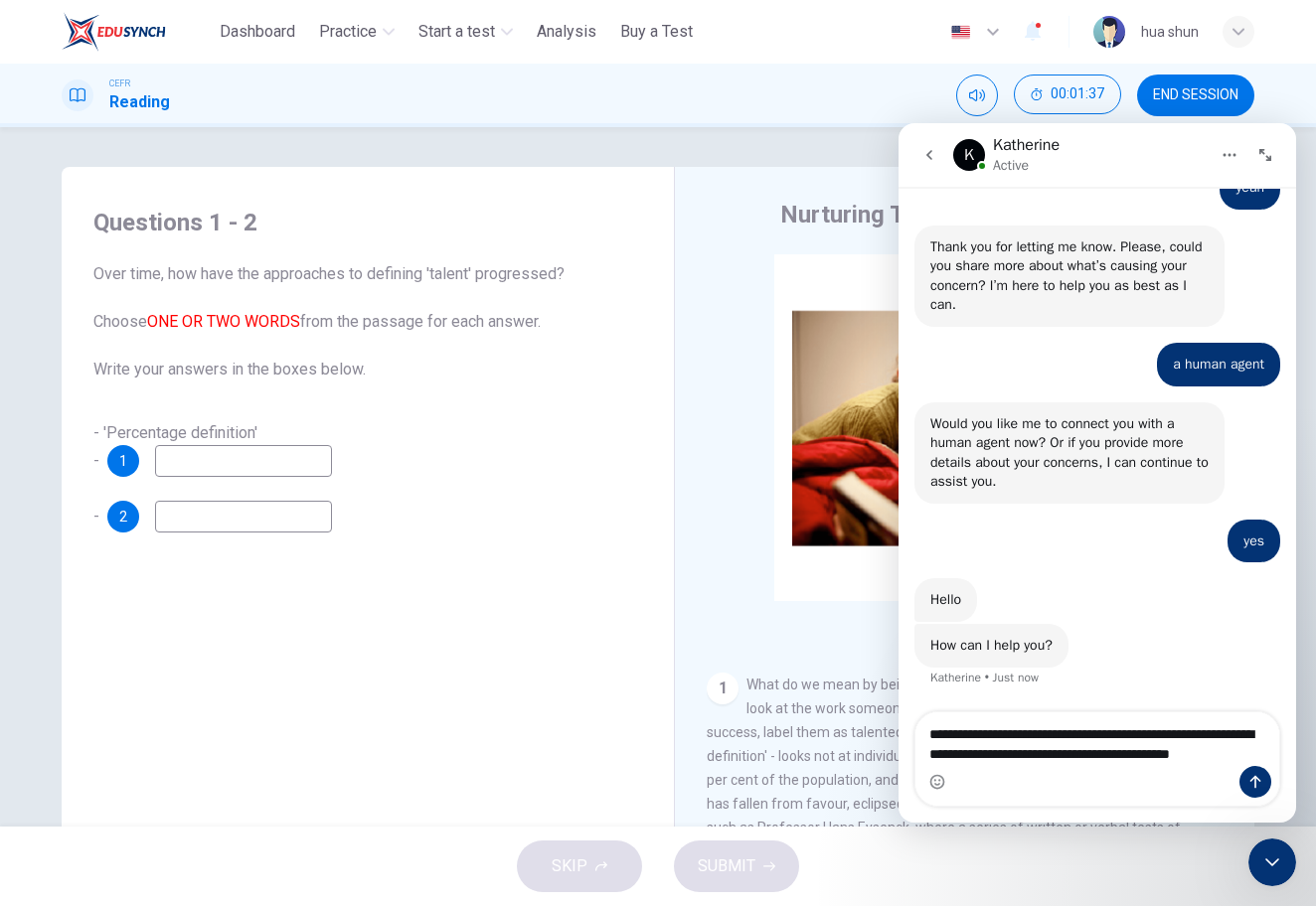 scroll, scrollTop: 4929, scrollLeft: 0, axis: vertical 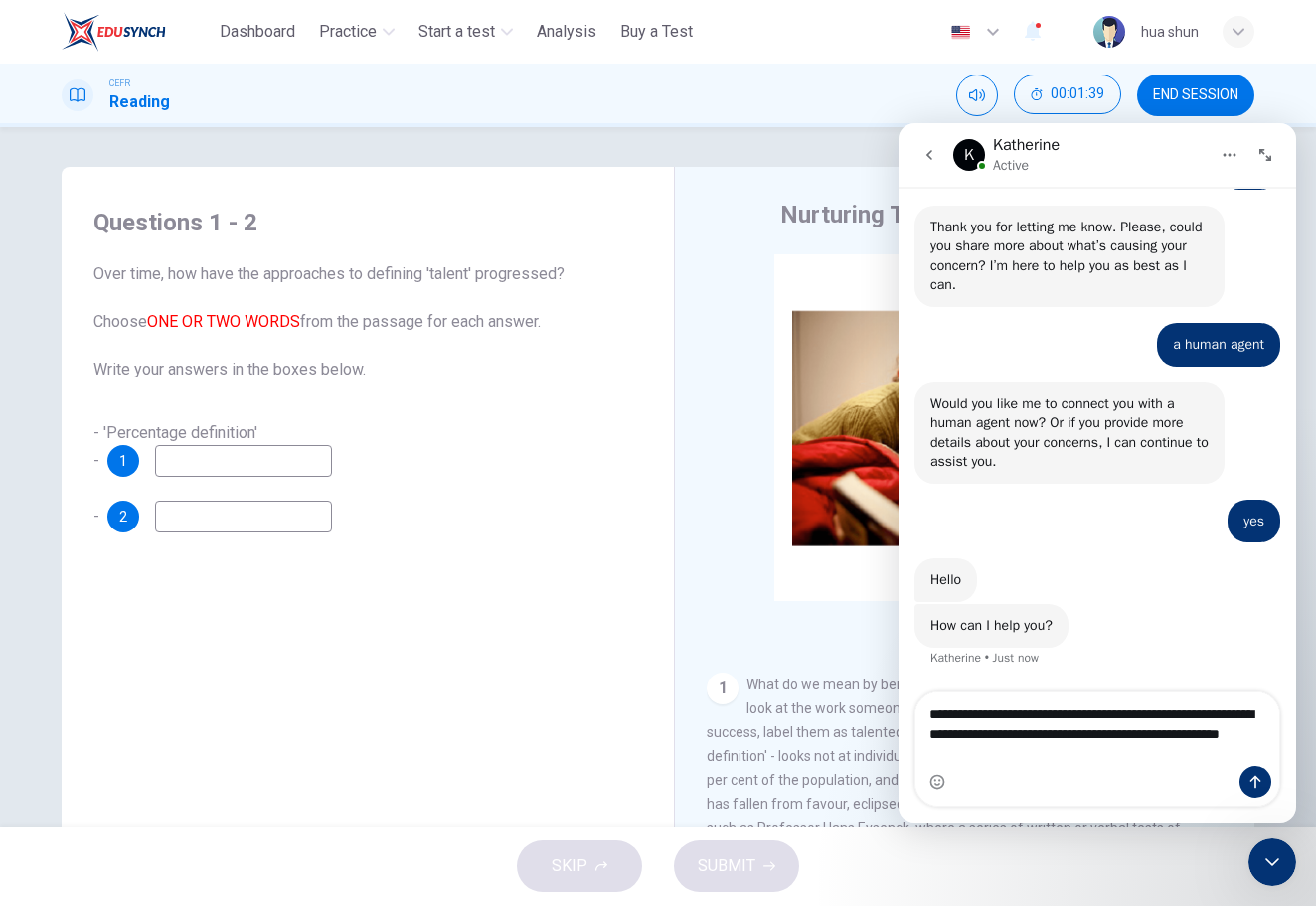 type on "**********" 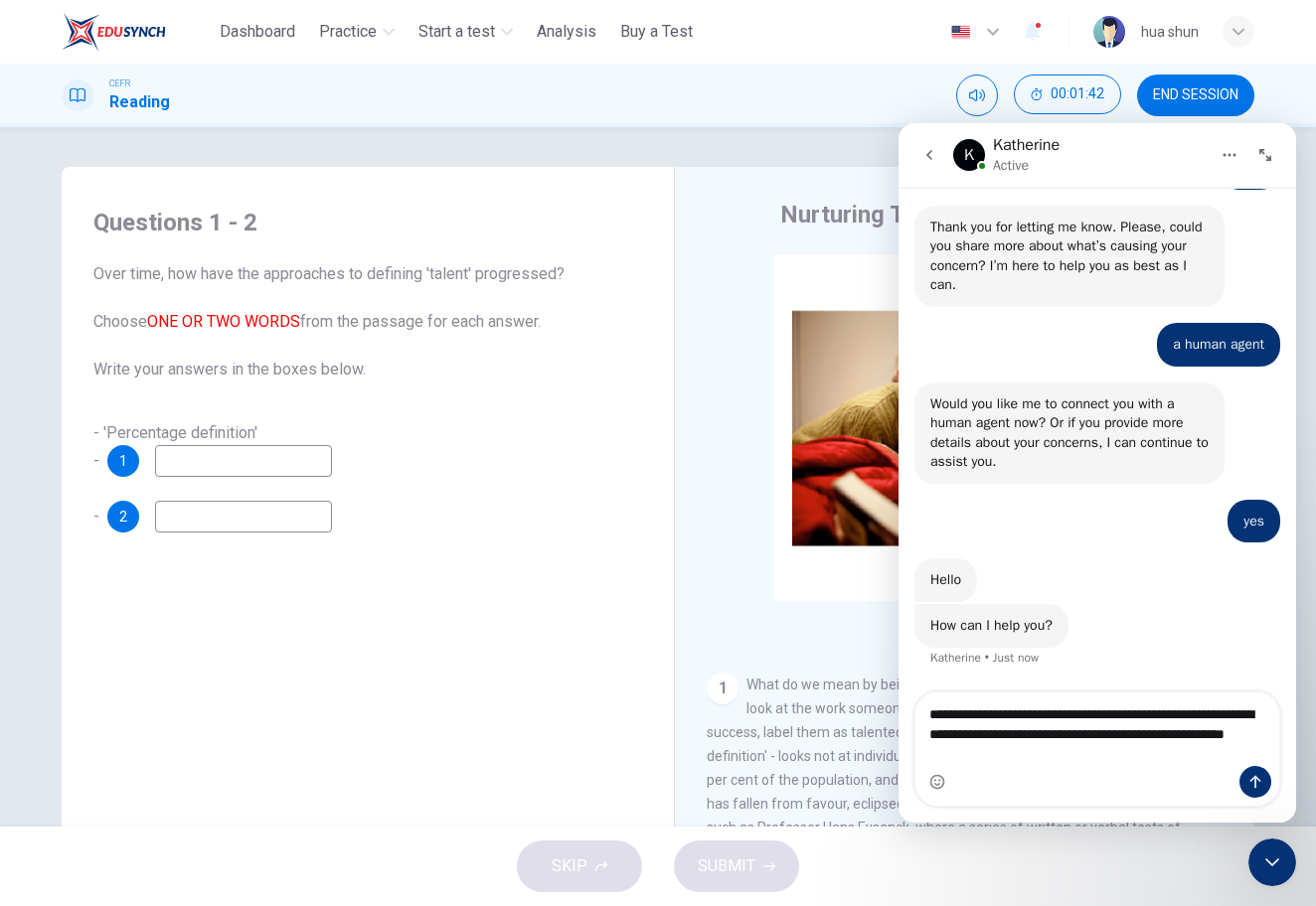 type 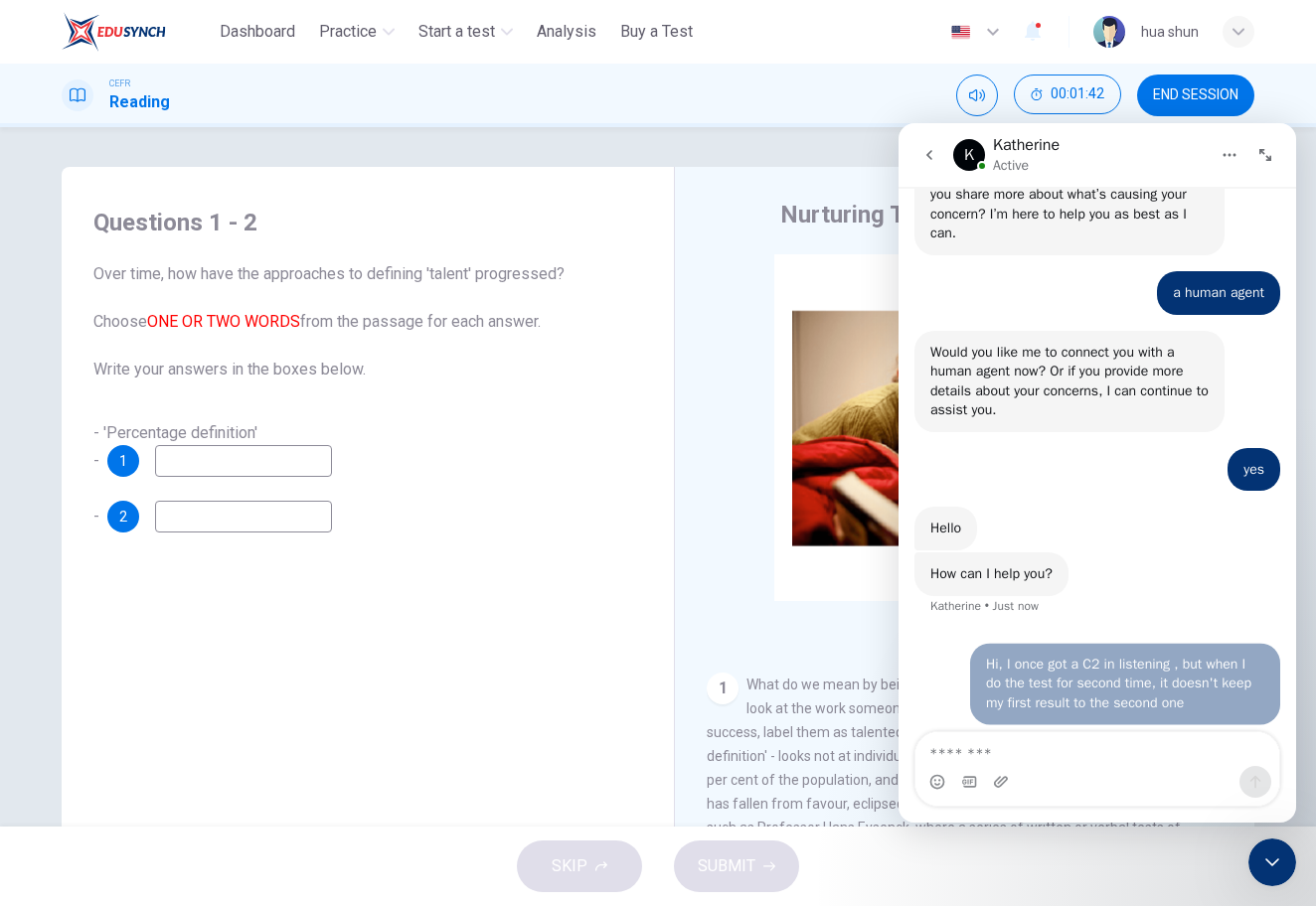 scroll, scrollTop: 4986, scrollLeft: 0, axis: vertical 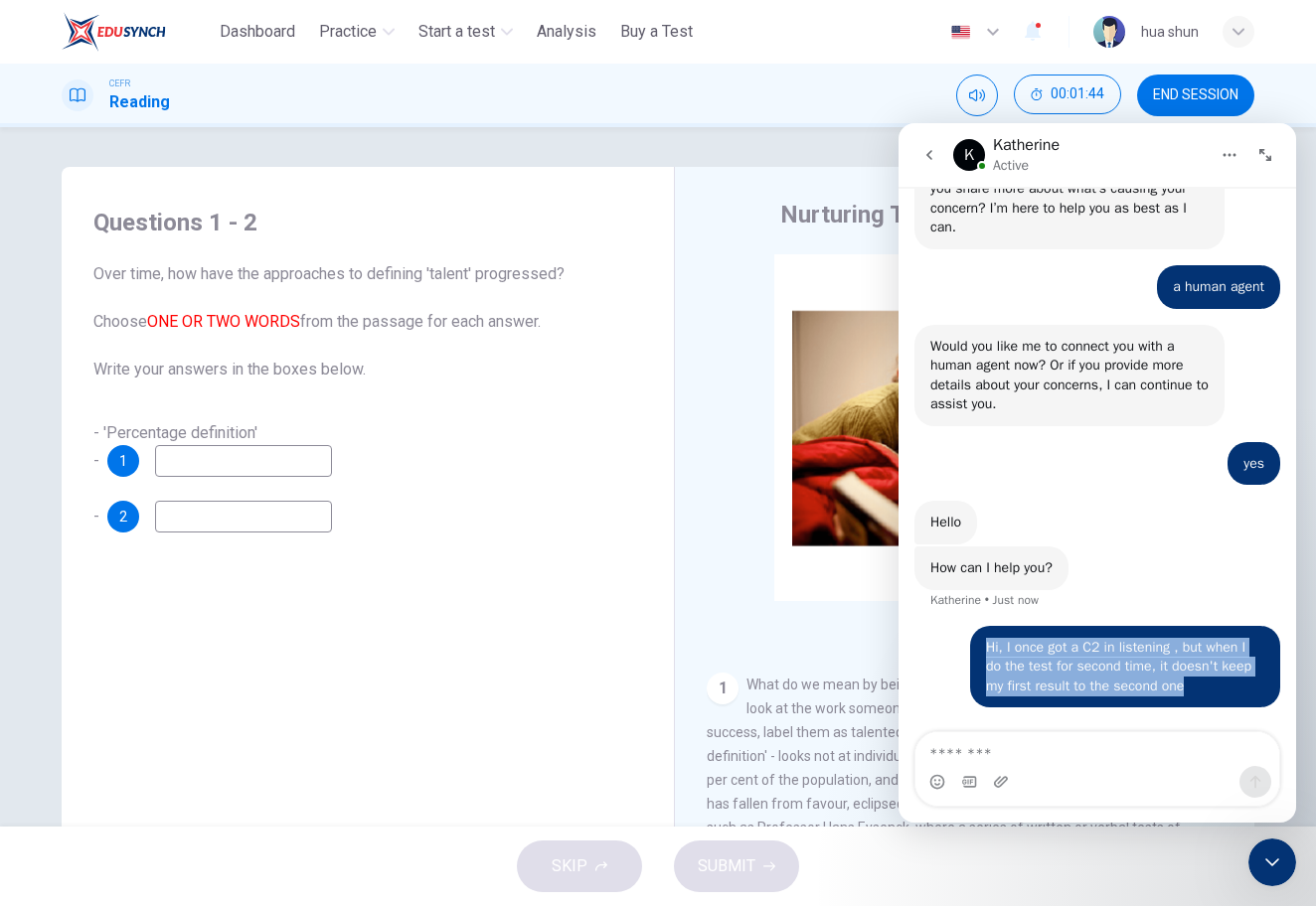drag, startPoint x: 1216, startPoint y: 685, endPoint x: 941, endPoint y: 629, distance: 280.6439 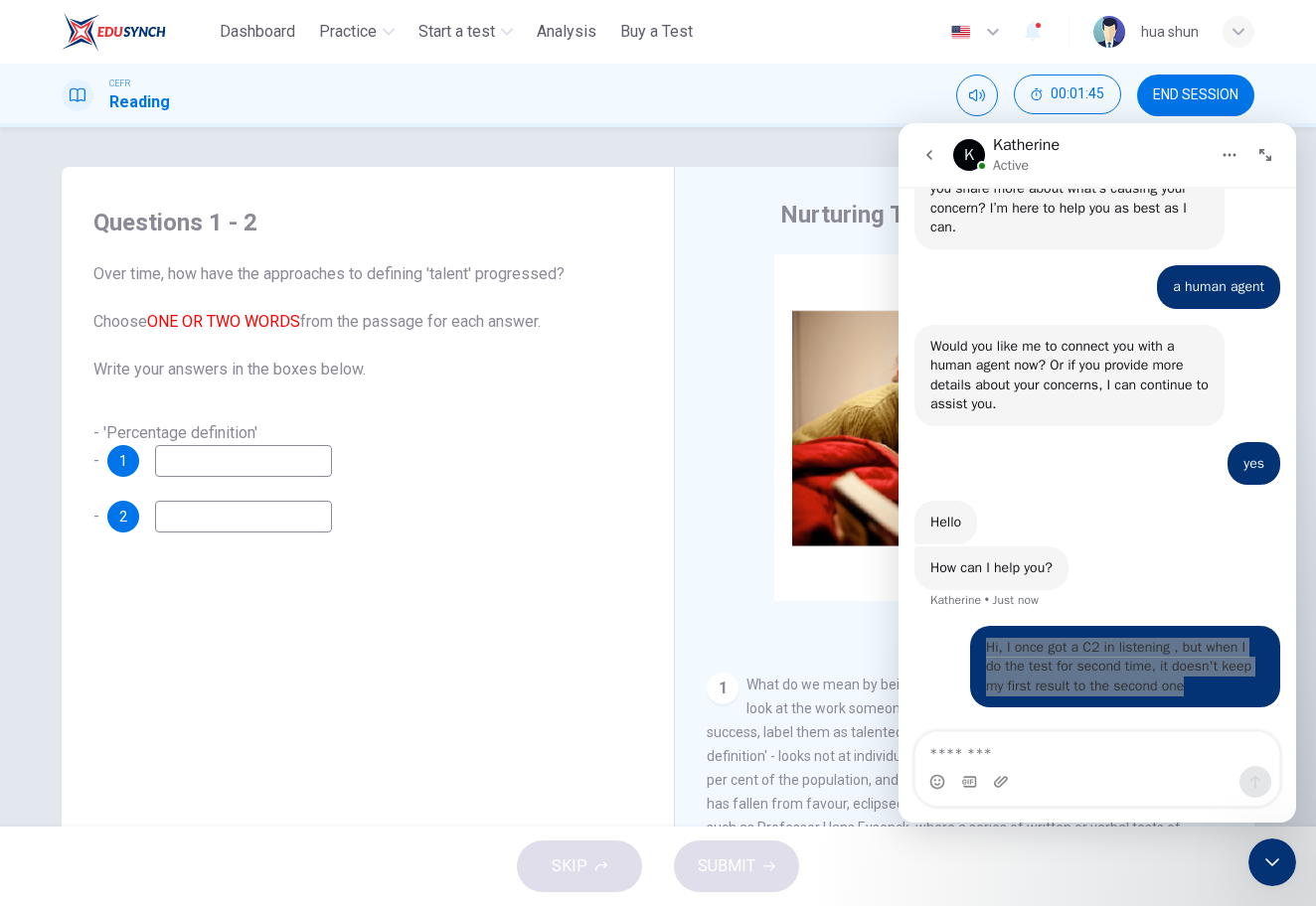 click on "Questions 1 - 2 Over time, how have the approaches to defining 'talent' progressed?
Choose  ONE OR TWO WORDS  from the passage for each answer.
Write your answers in the boxes below. - 'Percentage definition'
-  1 -  2" at bounding box center [368, 522] 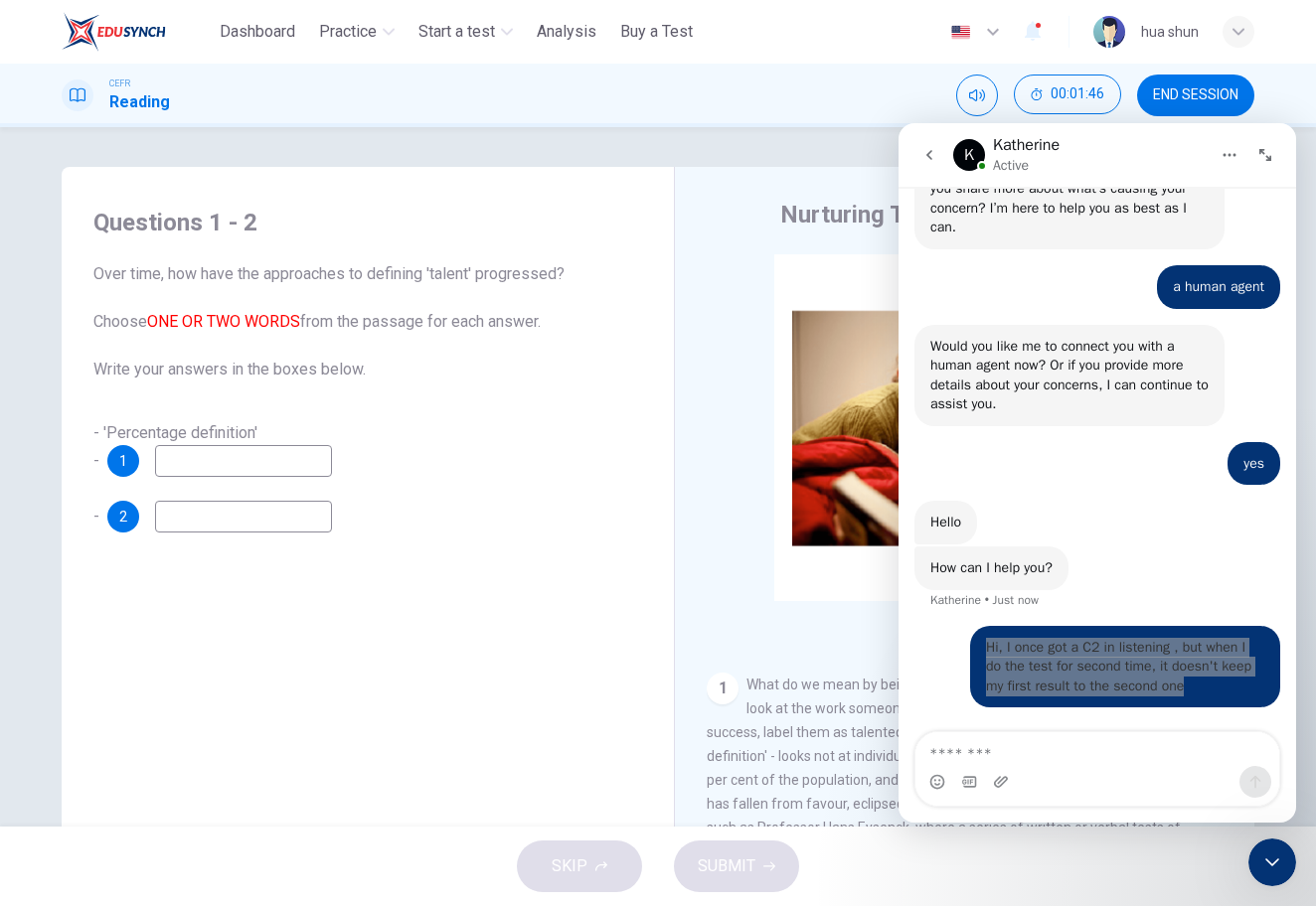 click on "Questions 1 - 2 Over time, how have the approaches to defining 'talent' progressed?
Choose  ONE OR TWO WORDS  from the passage for each answer.
Write your answers in the boxes below. - 'Percentage definition'
-  1 -  2" at bounding box center (368, 522) 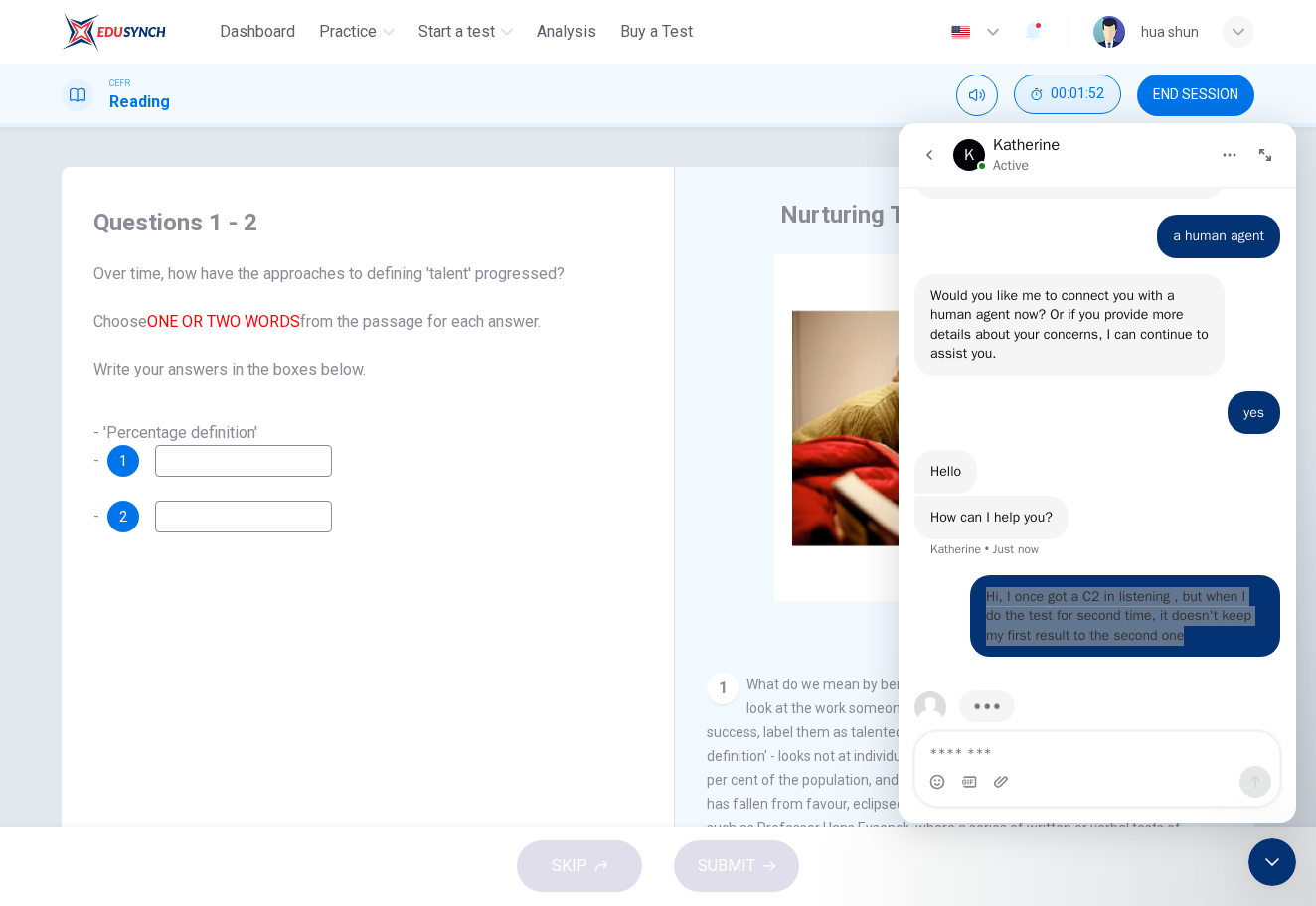 scroll, scrollTop: 5062, scrollLeft: 0, axis: vertical 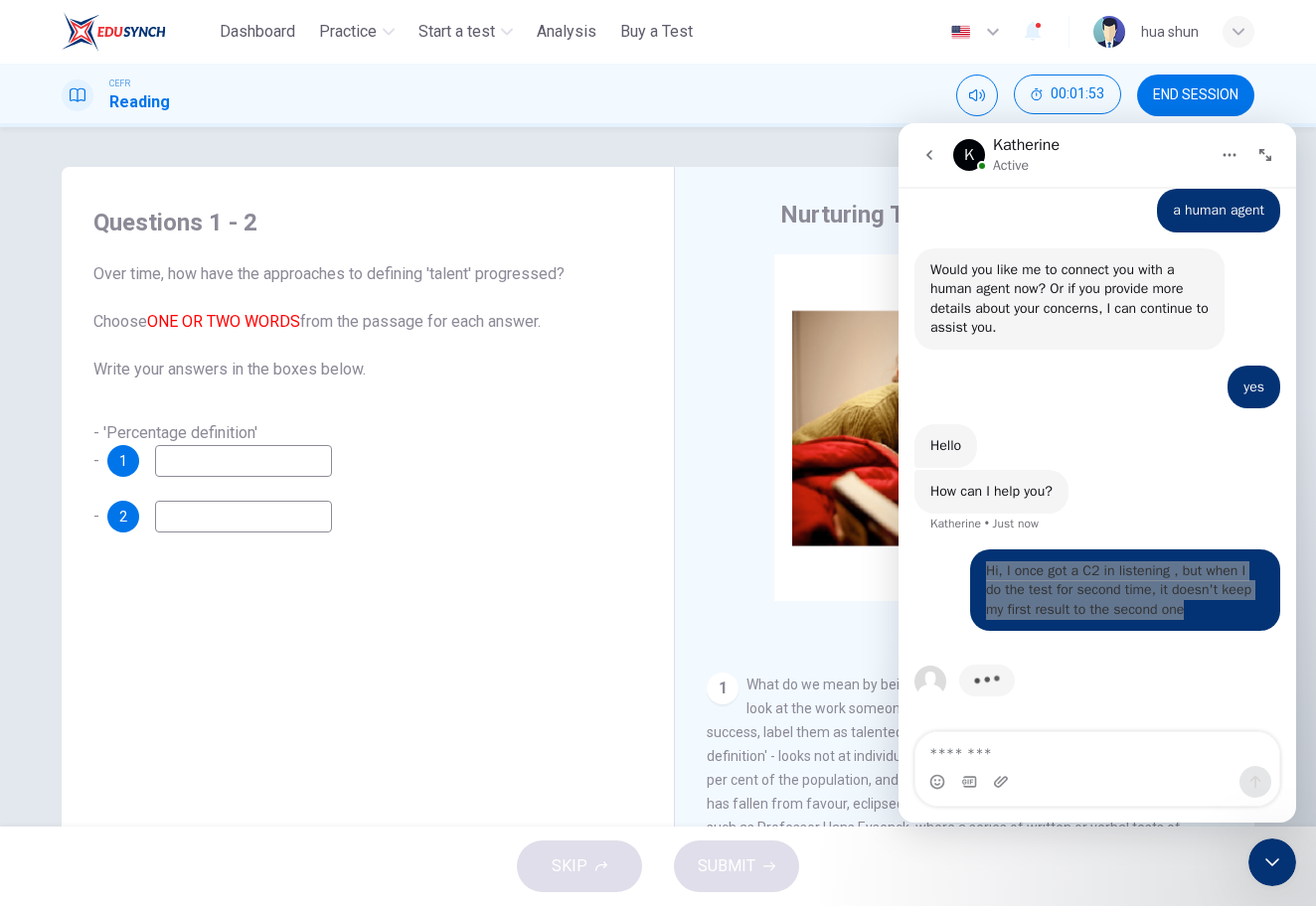 copy on "Hi, I once got a C2 in listening , but when I do the test for second time, it doesn't keep my first result to the second one" 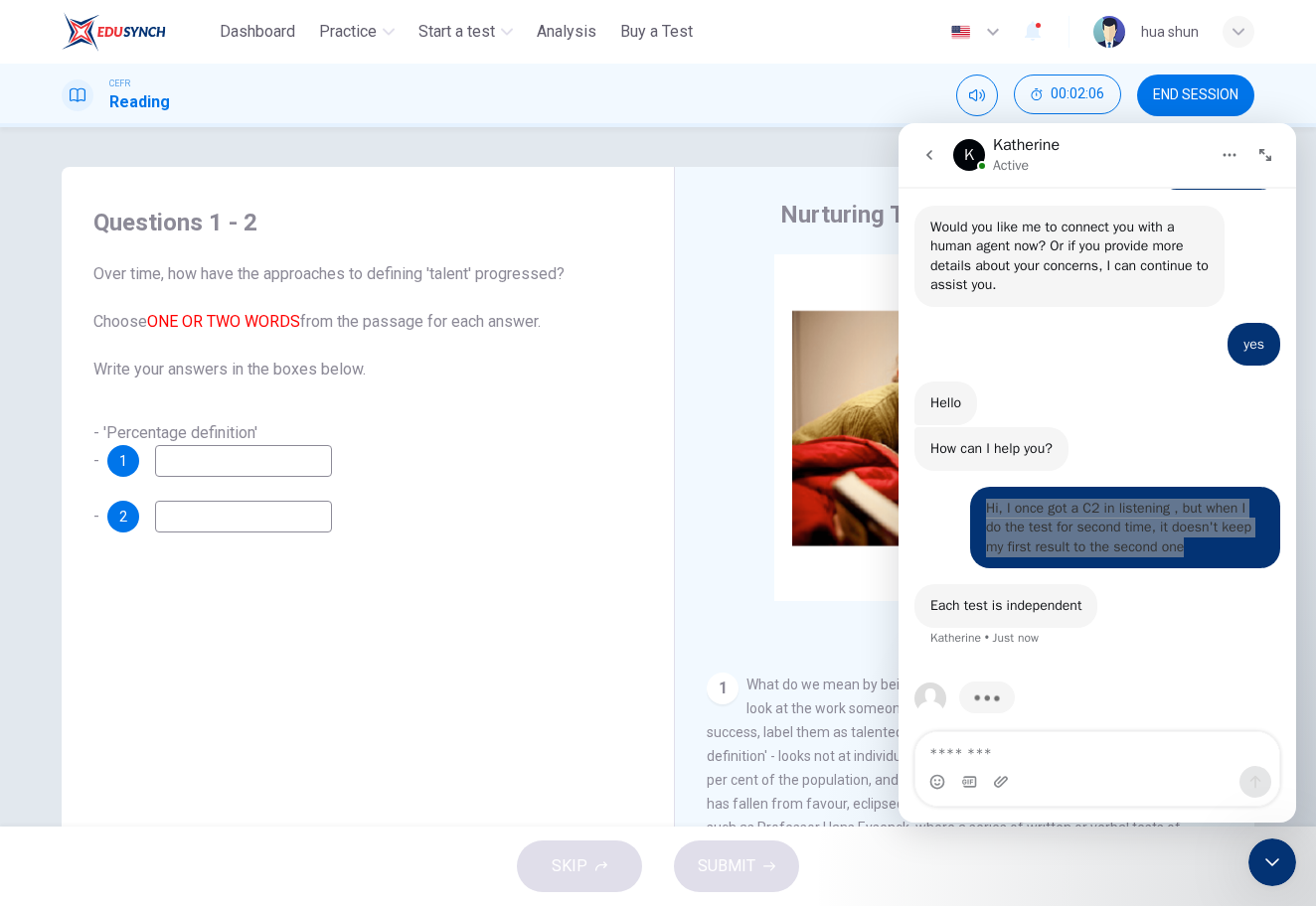 scroll, scrollTop: 5121, scrollLeft: 0, axis: vertical 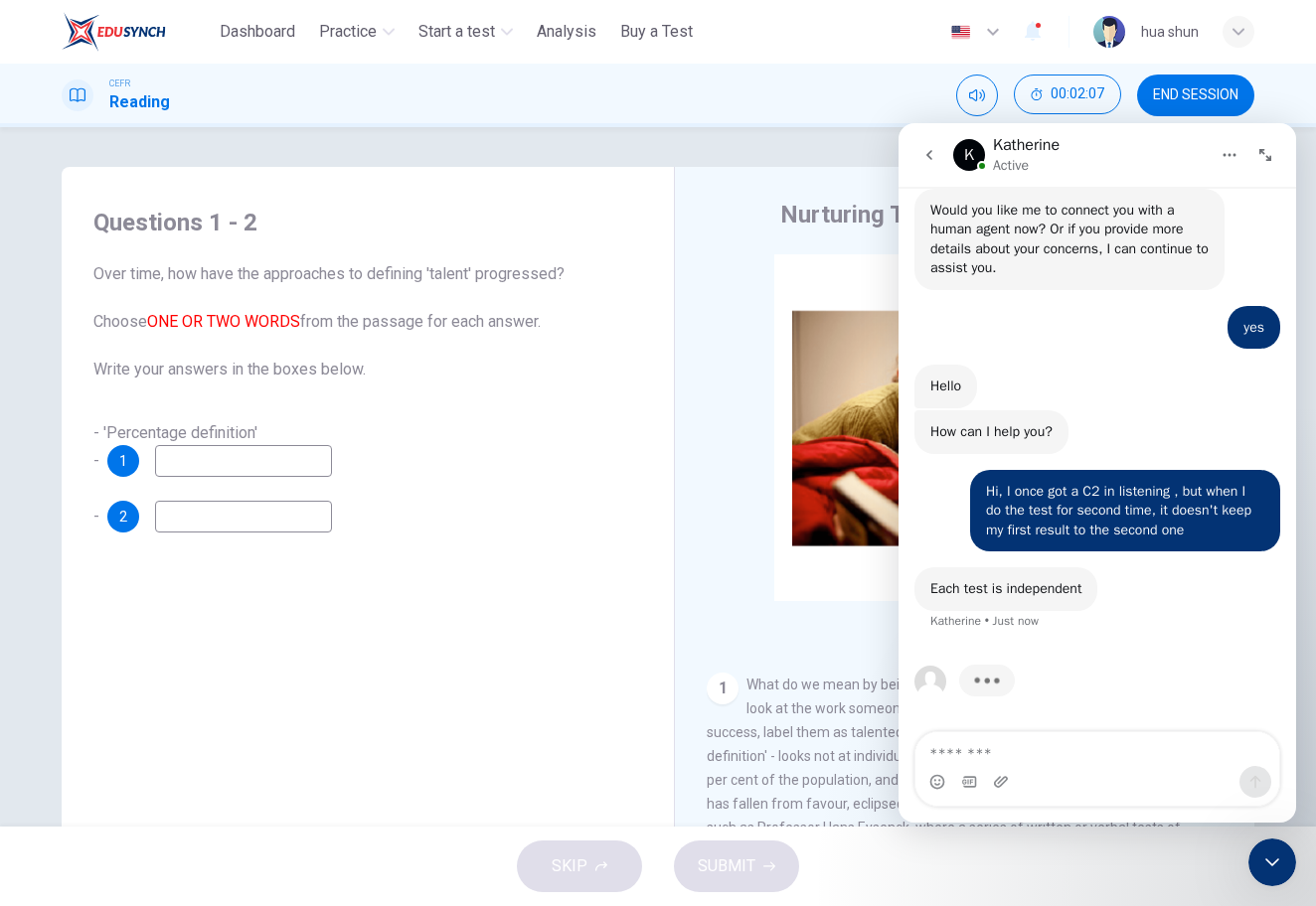 click on "Typing" at bounding box center (1097, 692) 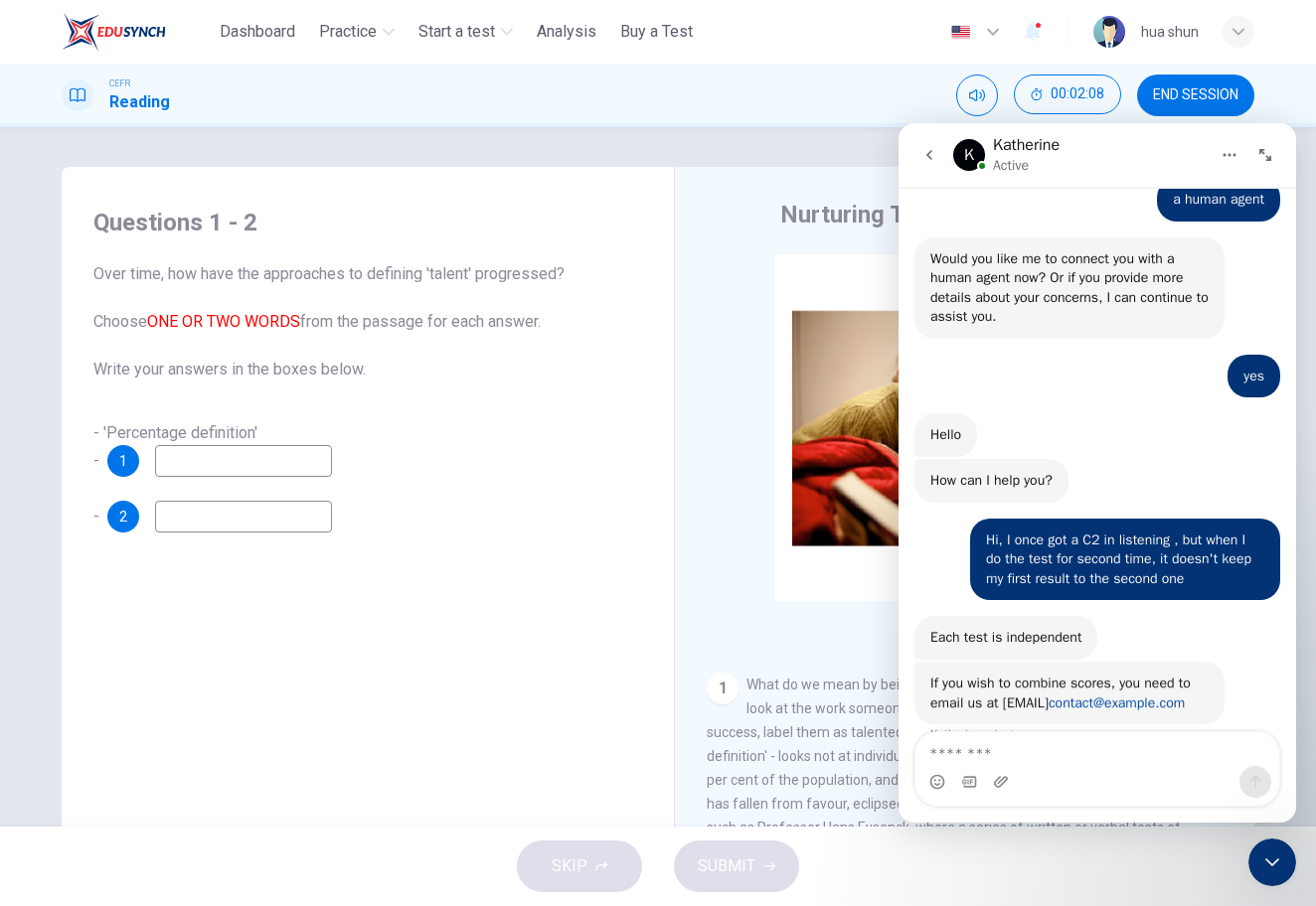 scroll, scrollTop: 5108, scrollLeft: 0, axis: vertical 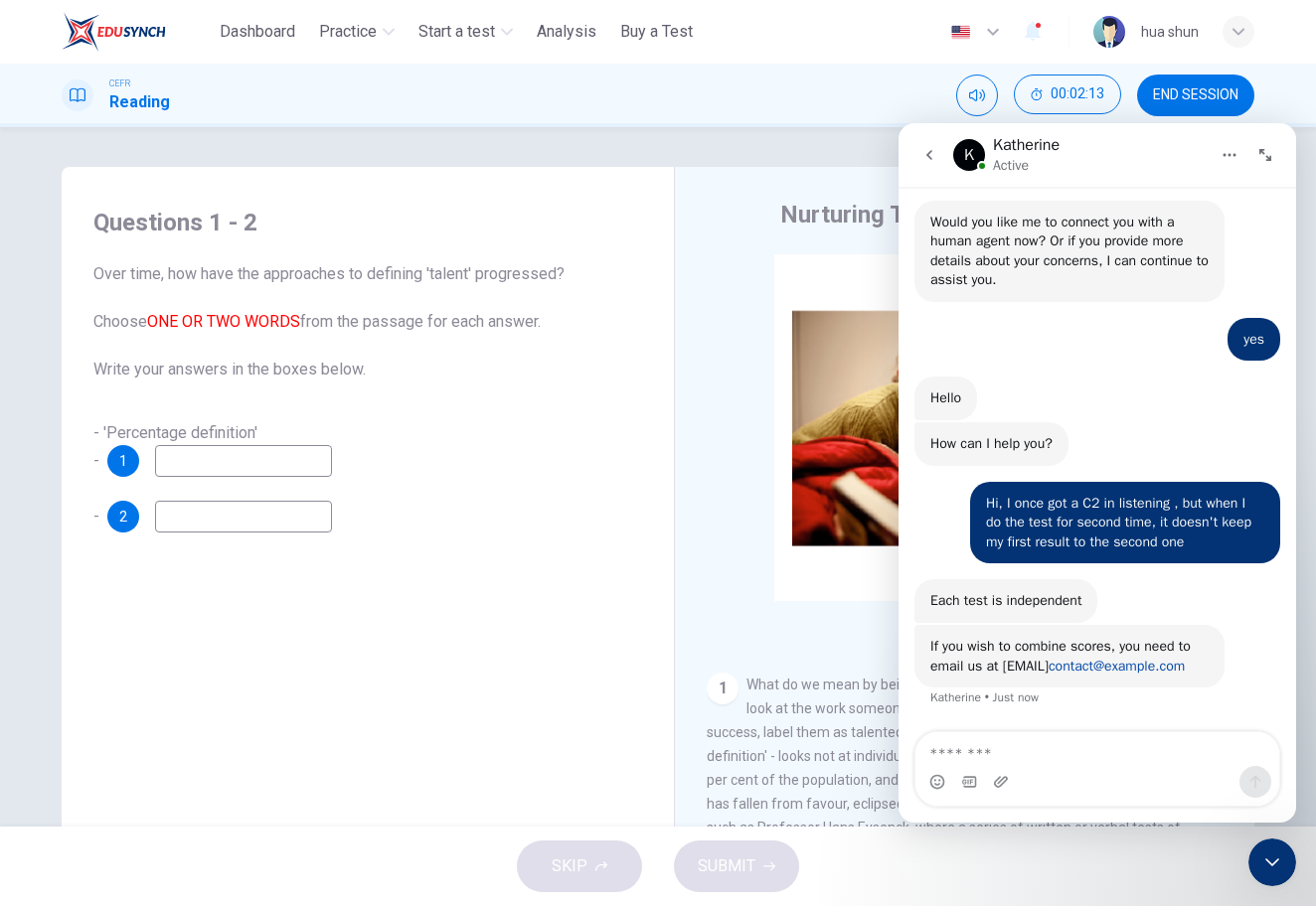click on "contact@example.com" at bounding box center (1116, 666) 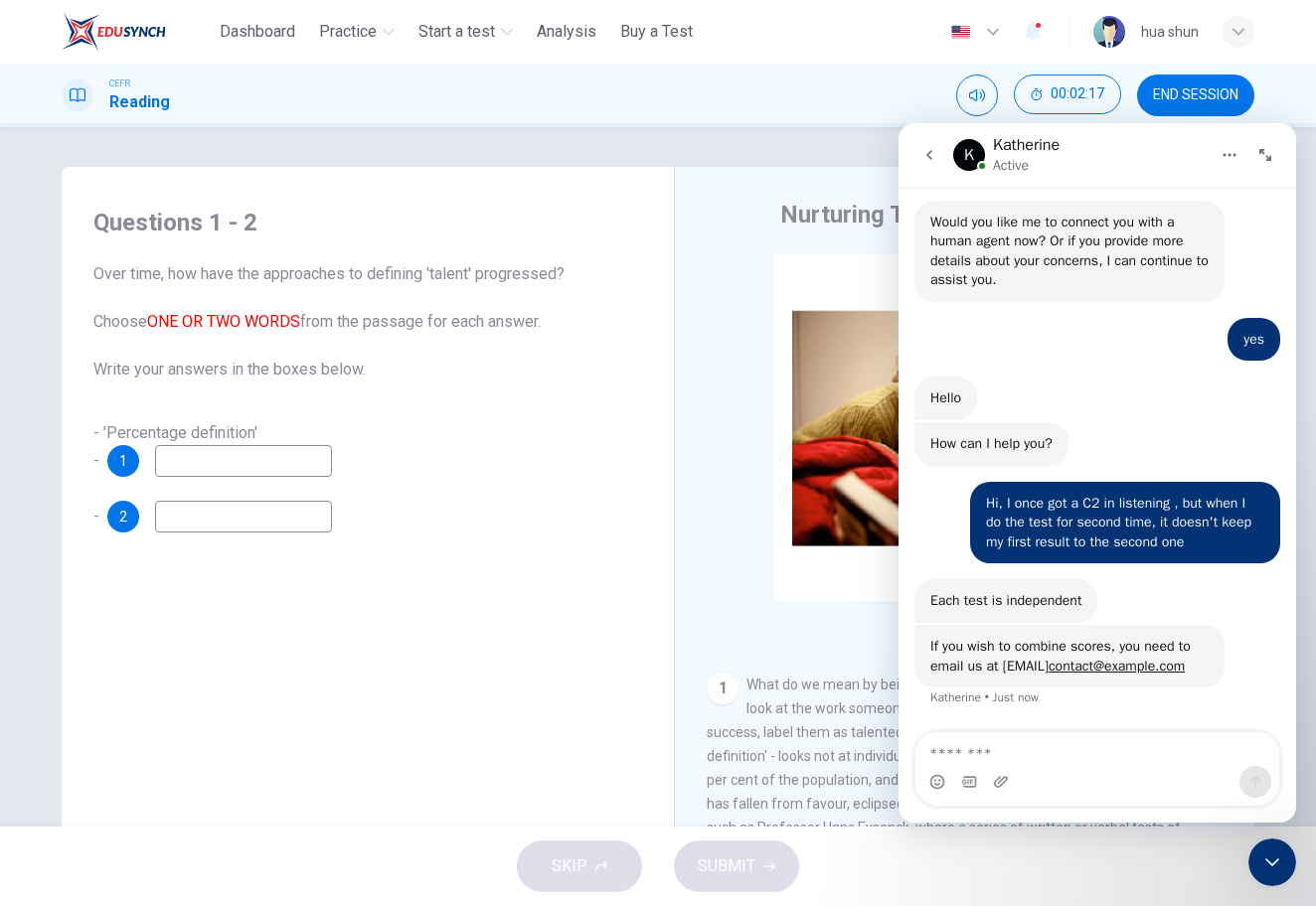click on "If you wish to combine scores, you need to email us at contact@example.com [FIRST] • Just now" at bounding box center [1097, 678] 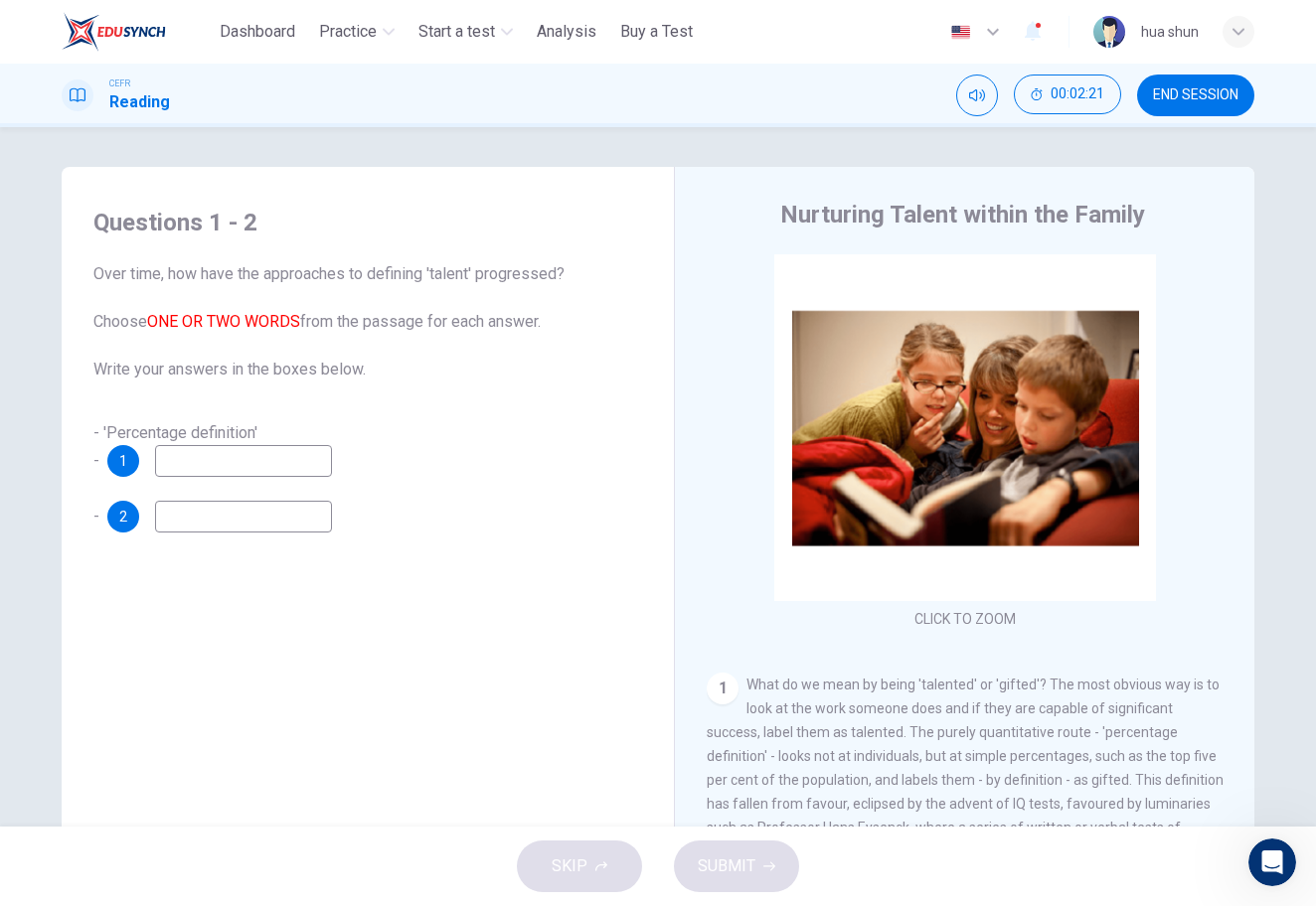 click on "Dashboard Practice Start a test Analysis Buy a Test English ** ​ [NAME]" at bounding box center [658, 32] 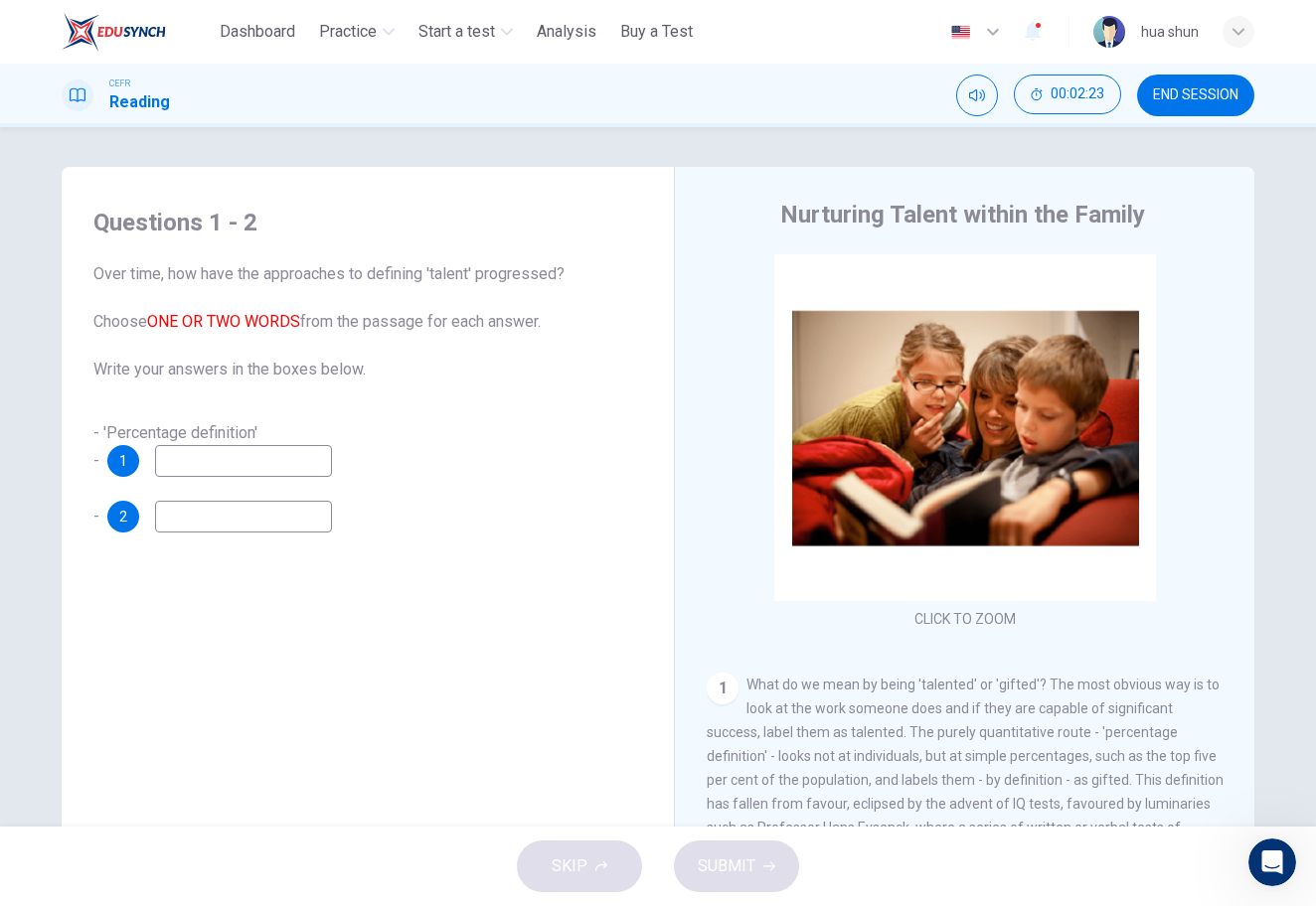 click at bounding box center (1272, 862) 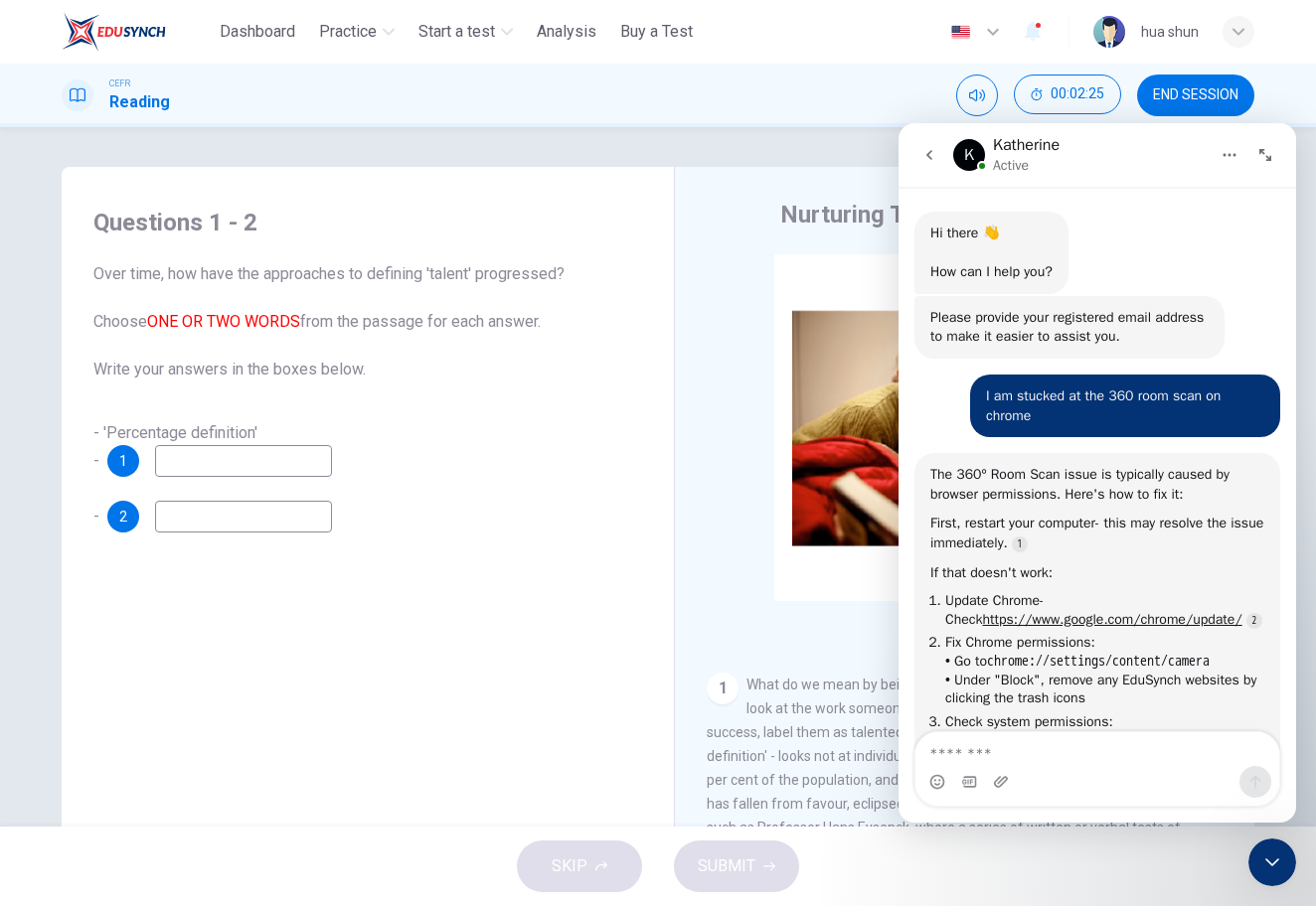 scroll, scrollTop: 5108, scrollLeft: 0, axis: vertical 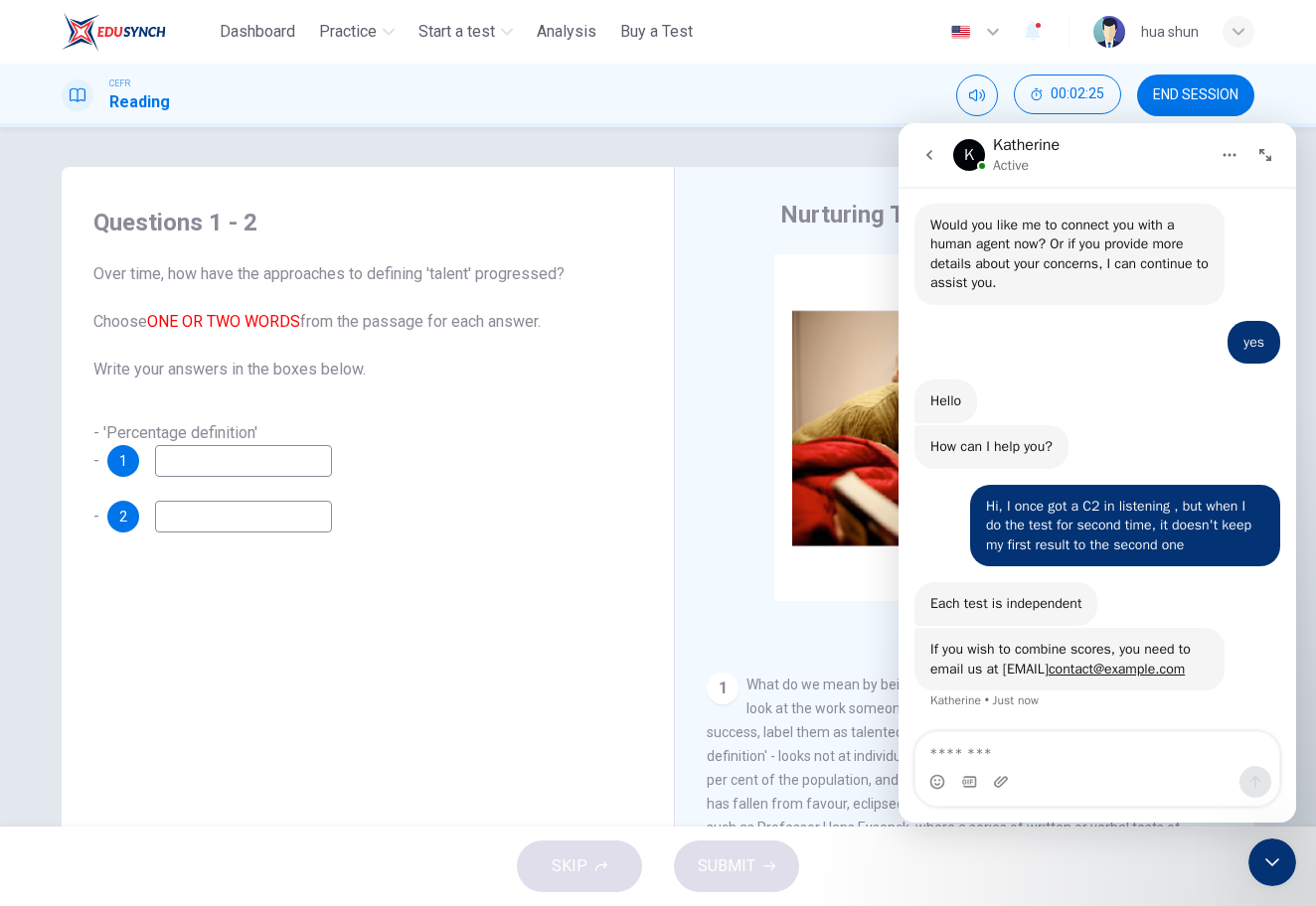 click at bounding box center (1097, 749) 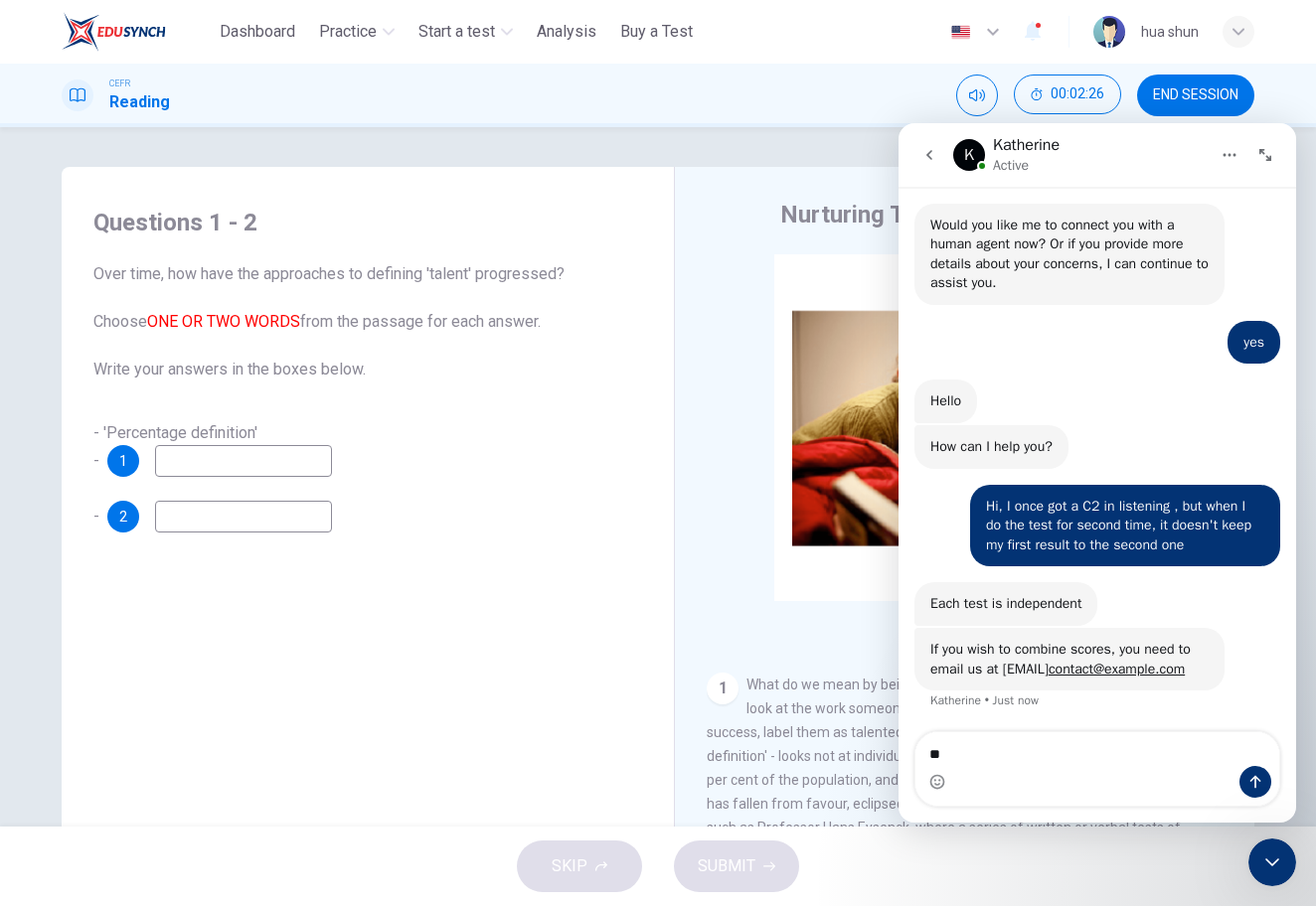 type on "*" 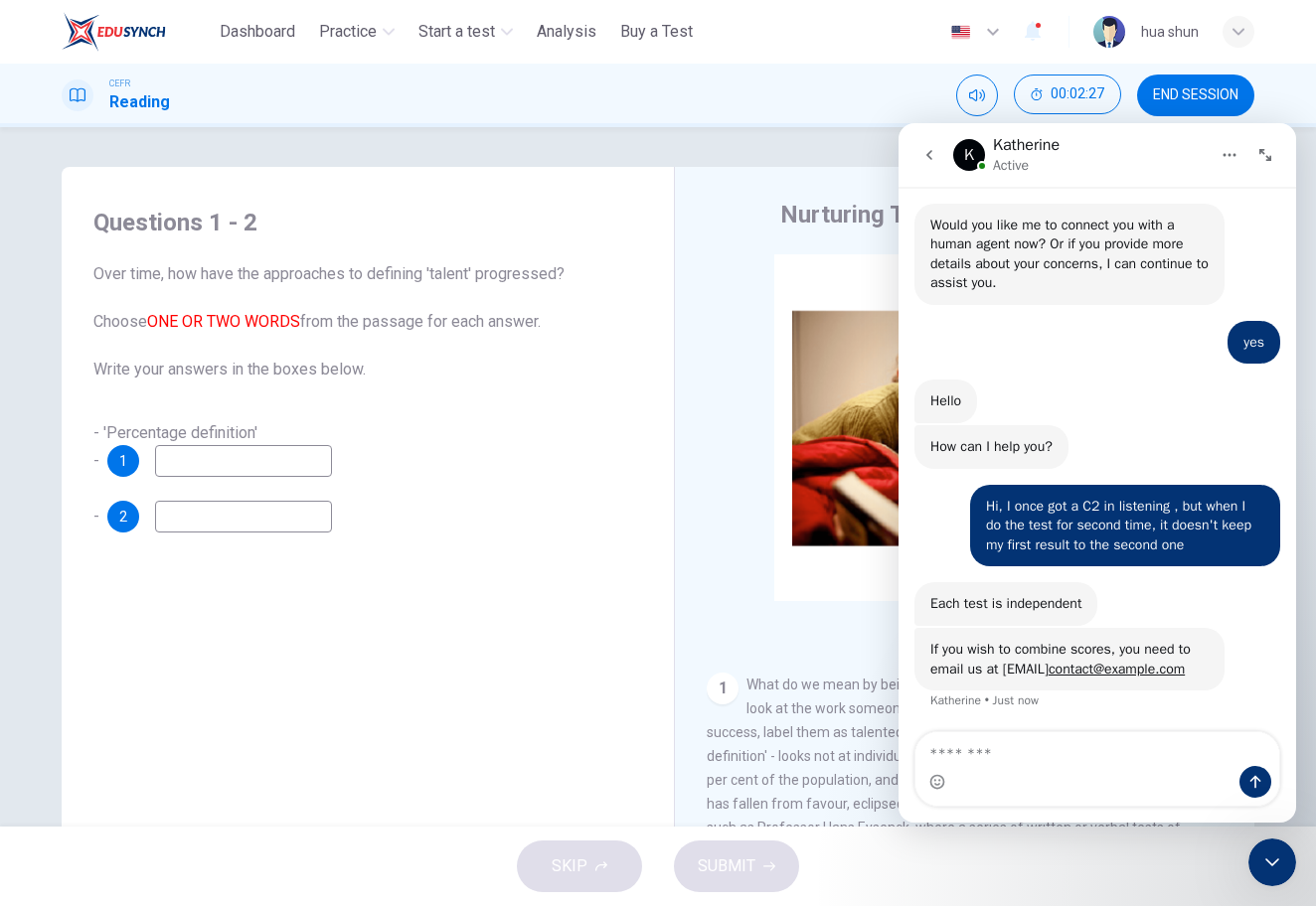 type on "*" 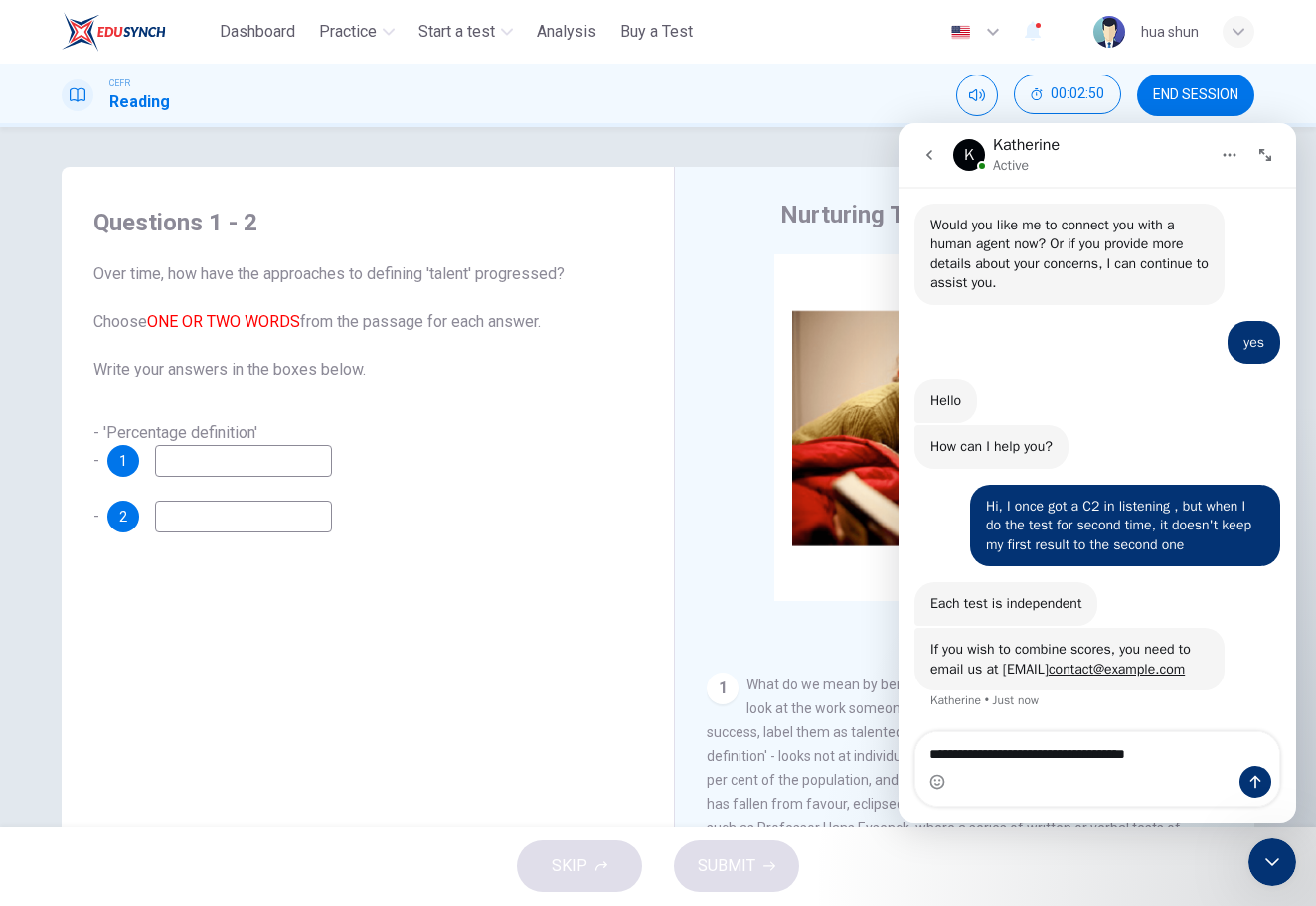 type on "**********" 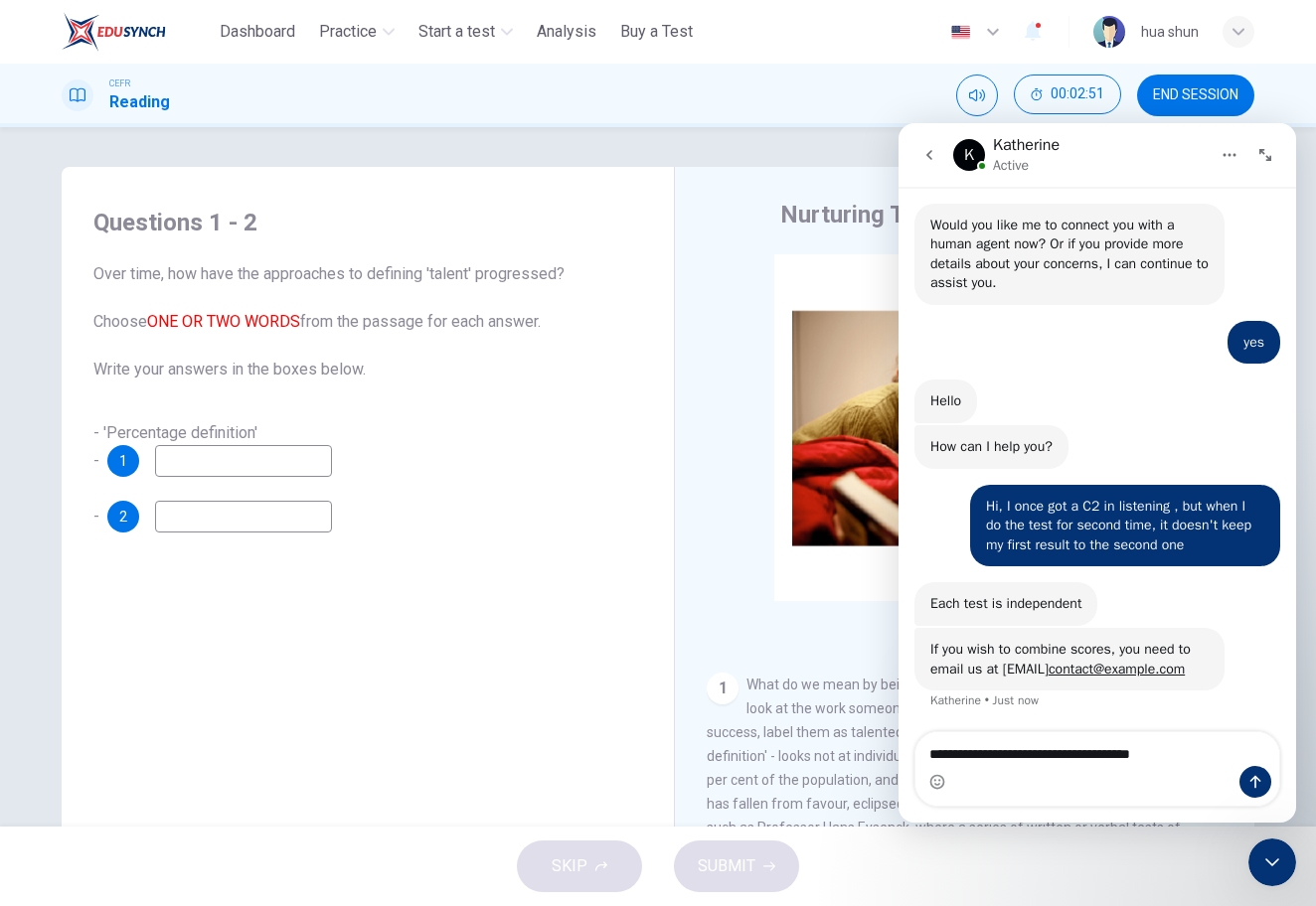 type 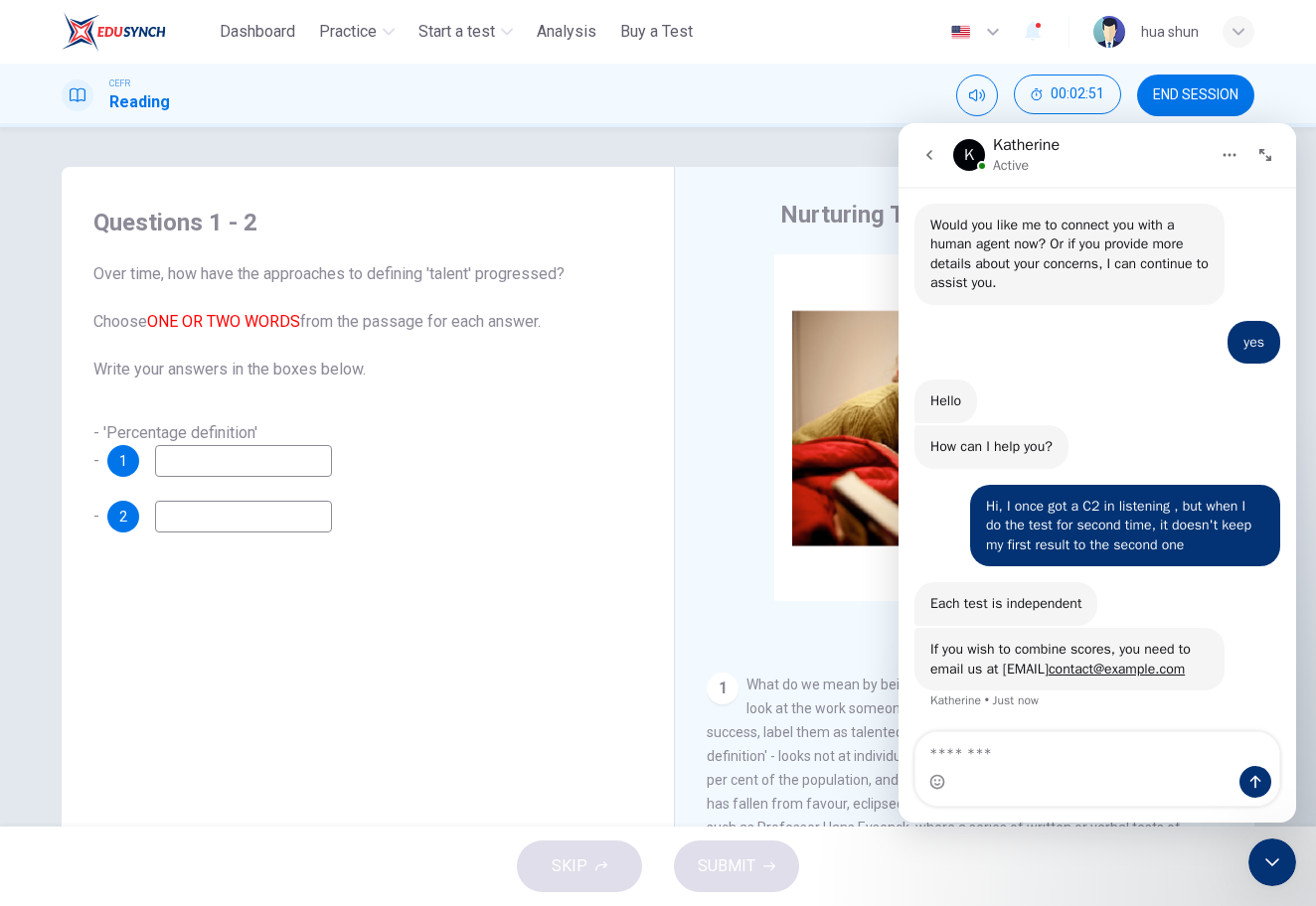 scroll, scrollTop: 5167, scrollLeft: 0, axis: vertical 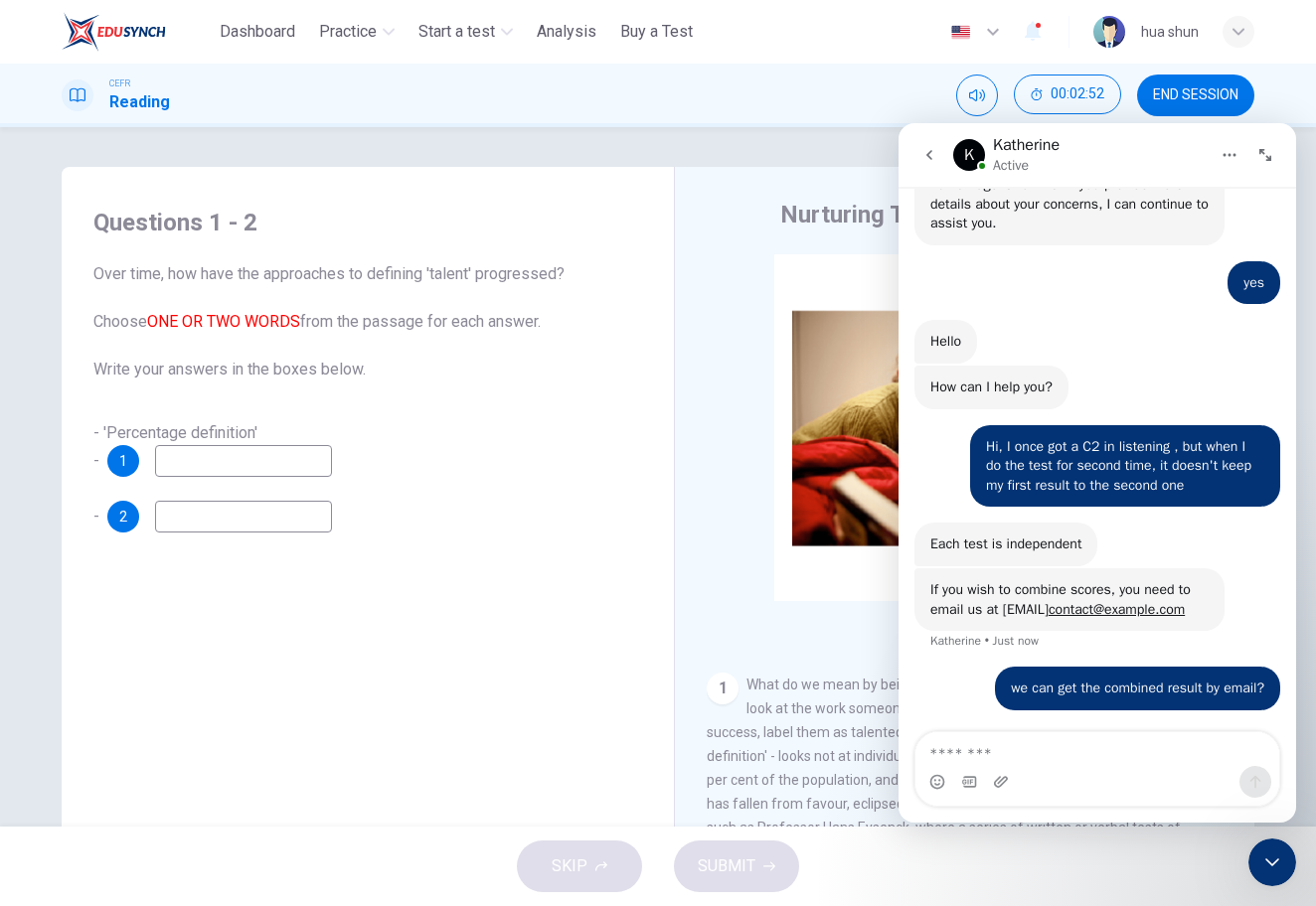 click on "Questions 1 - 2 Over time, how have the approaches to defining 'talent' progressed?
Choose  ONE OR TWO WORDS  from the passage for each answer.
Write your answers in the boxes below. - 'Percentage definition'
-  1 -  2" at bounding box center [368, 522] 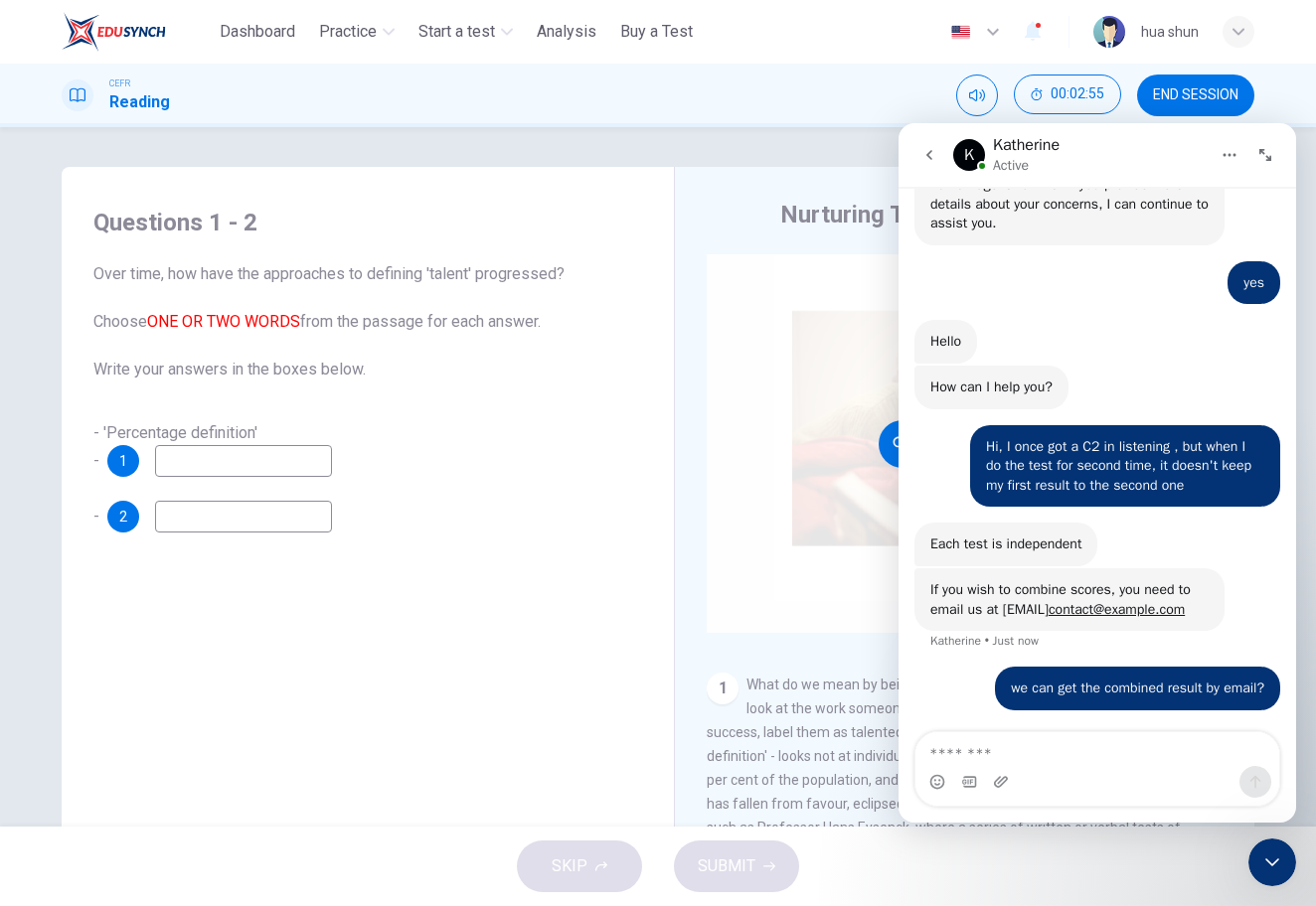 click on "Click to Zoom" at bounding box center (965, 443) 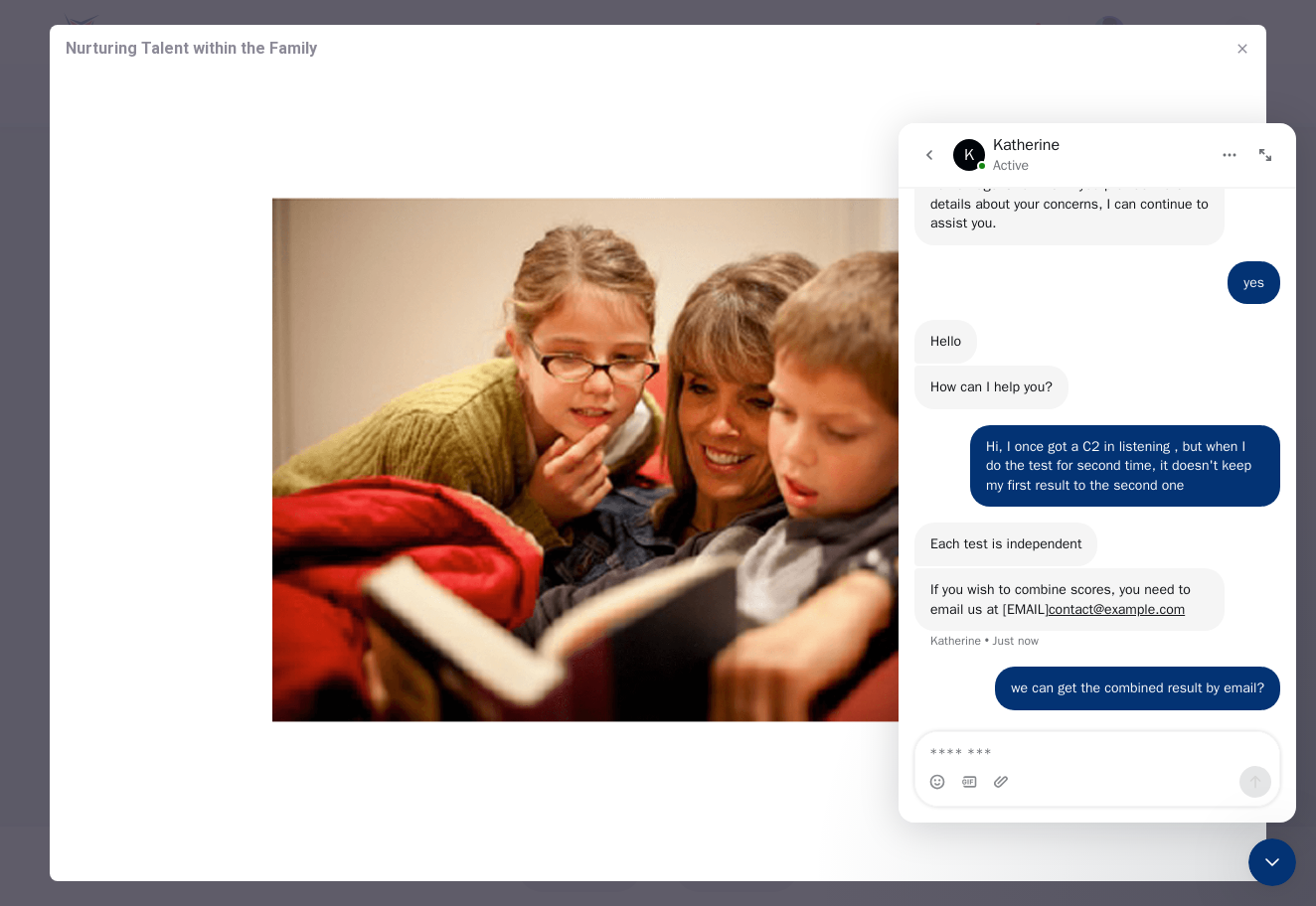 click at bounding box center (1272, 862) 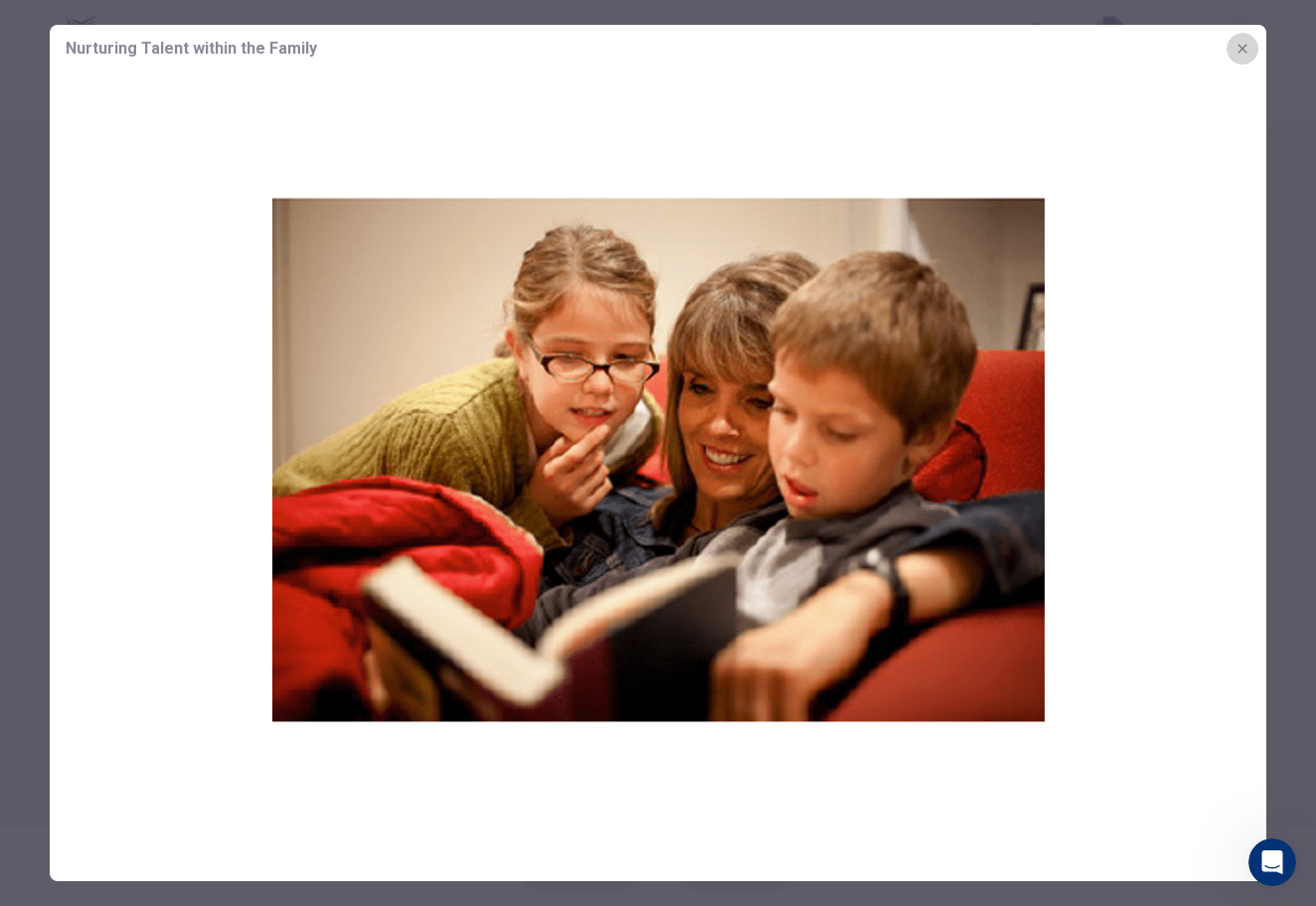 click at bounding box center [1242, 49] 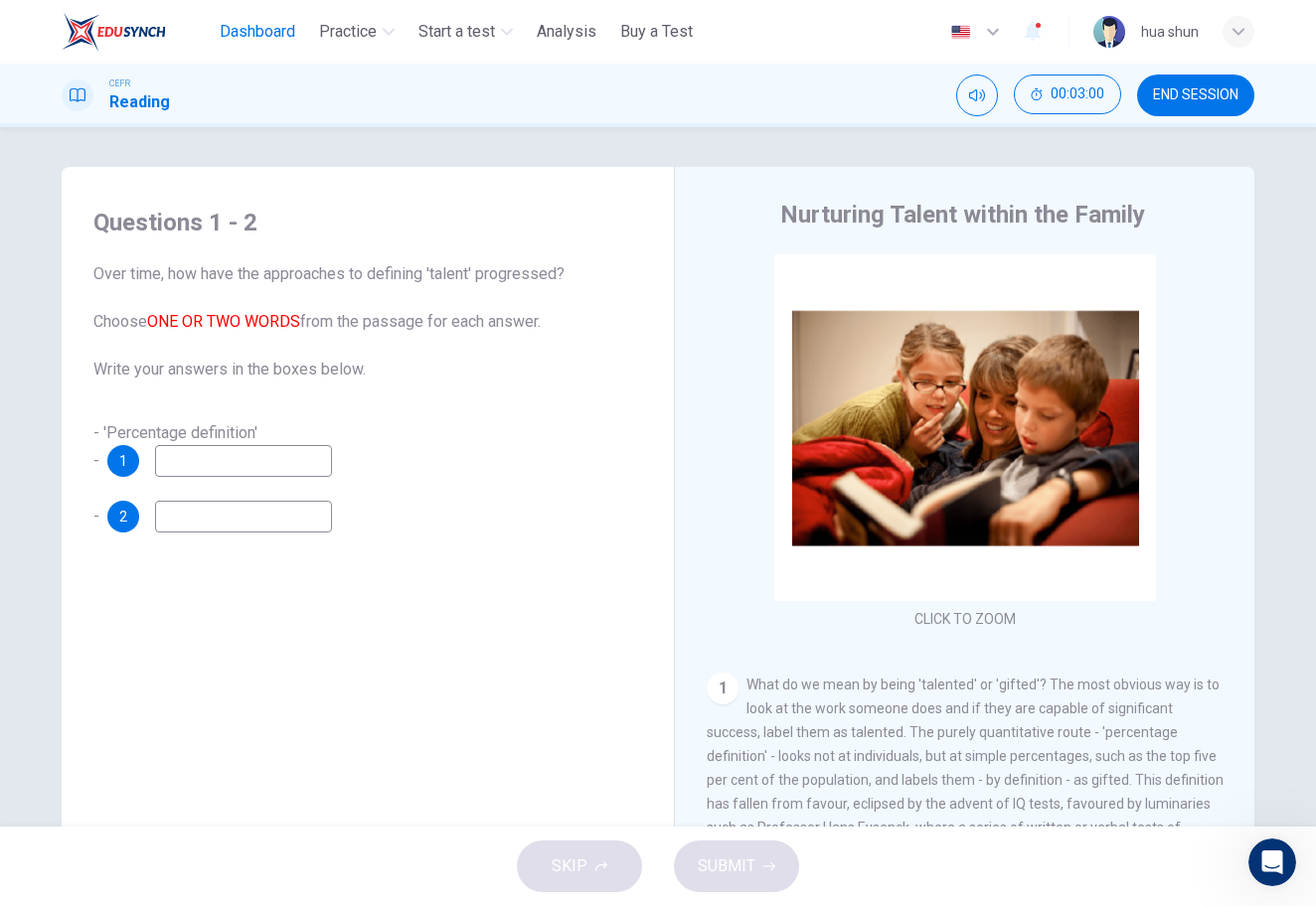 click on "Dashboard" at bounding box center [257, 32] 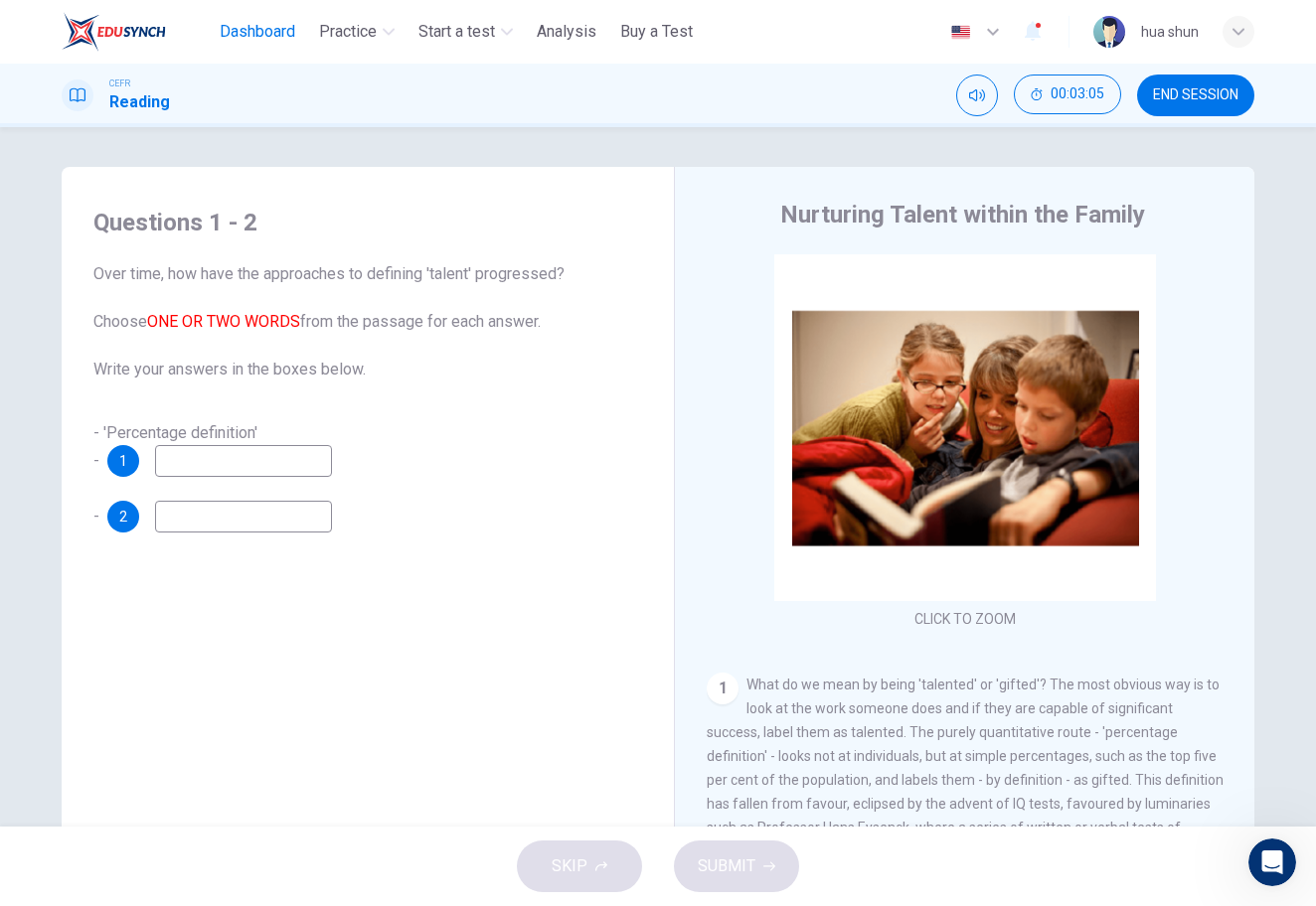 click on "Dashboard" at bounding box center [257, 32] 